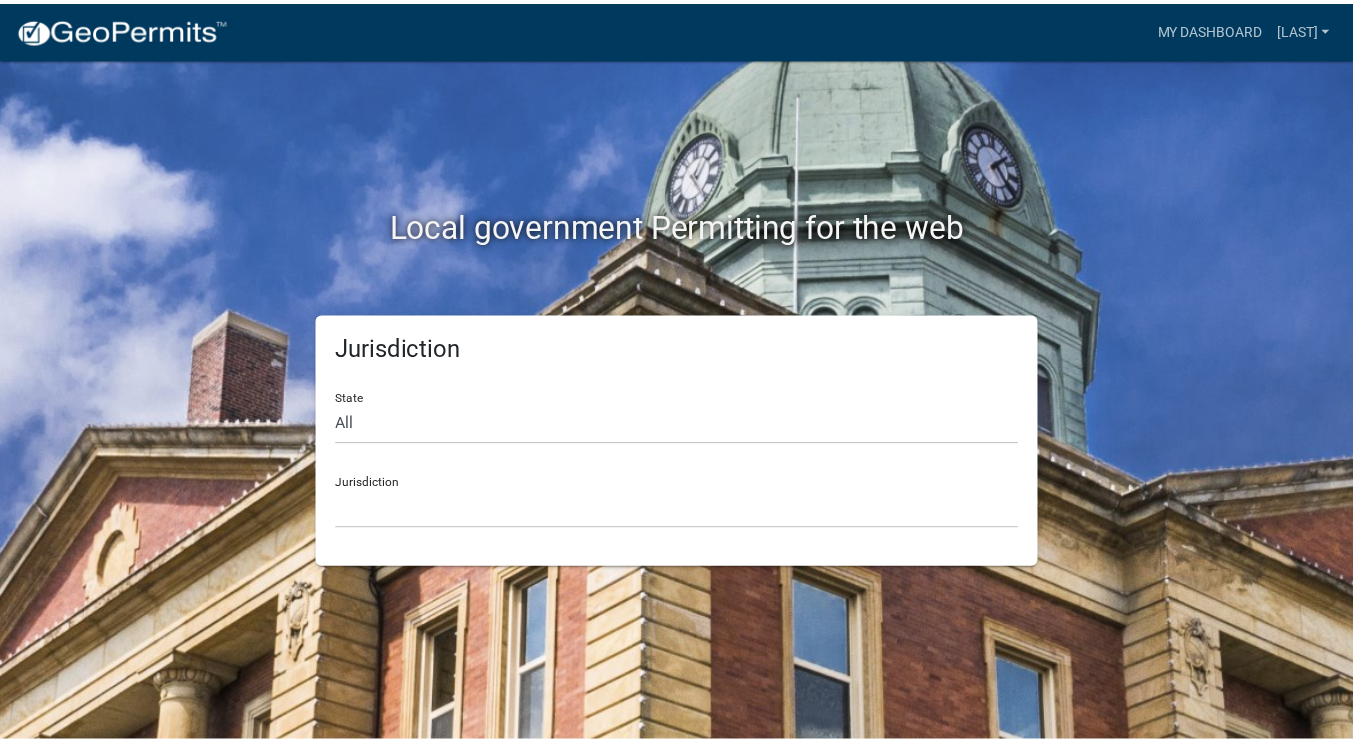 scroll, scrollTop: 0, scrollLeft: 0, axis: both 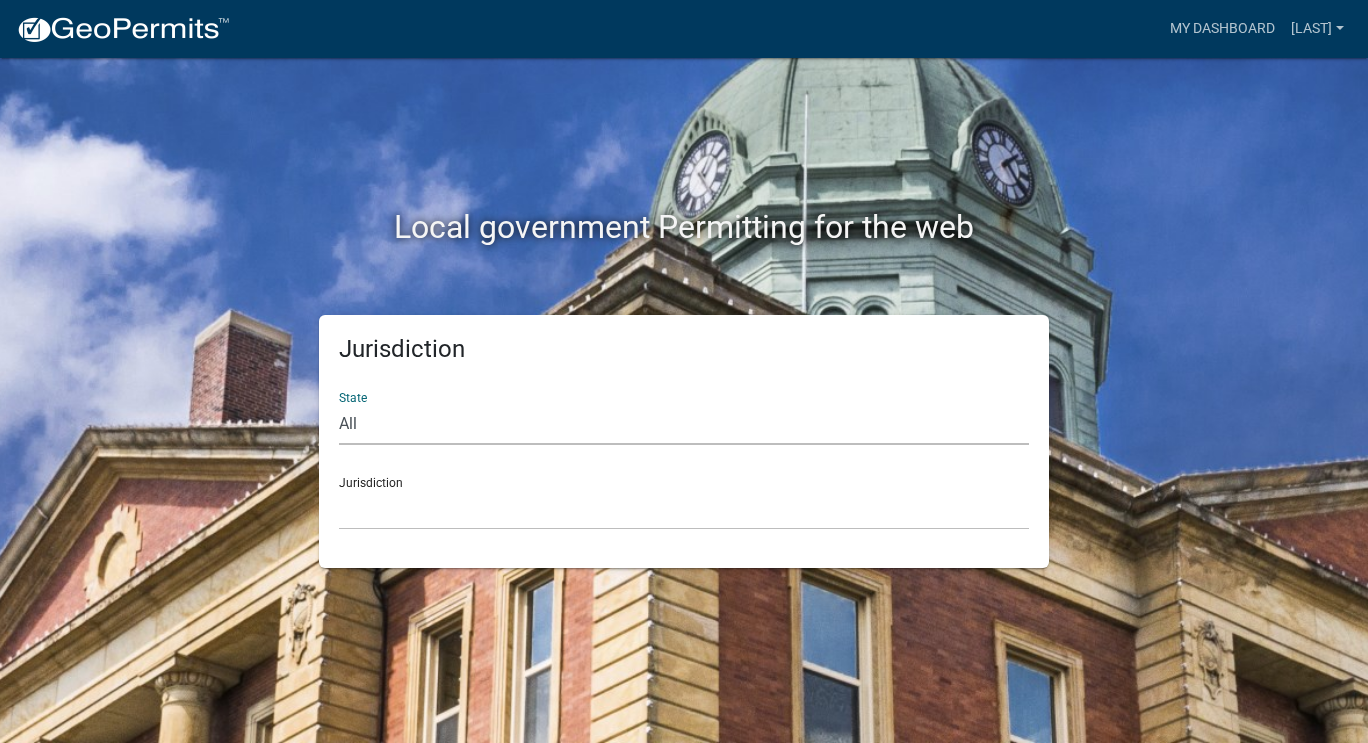 click on "All  Colorado   Georgia   Indiana   Iowa   Kansas   Minnesota   Ohio   South Carolina   Wisconsin" 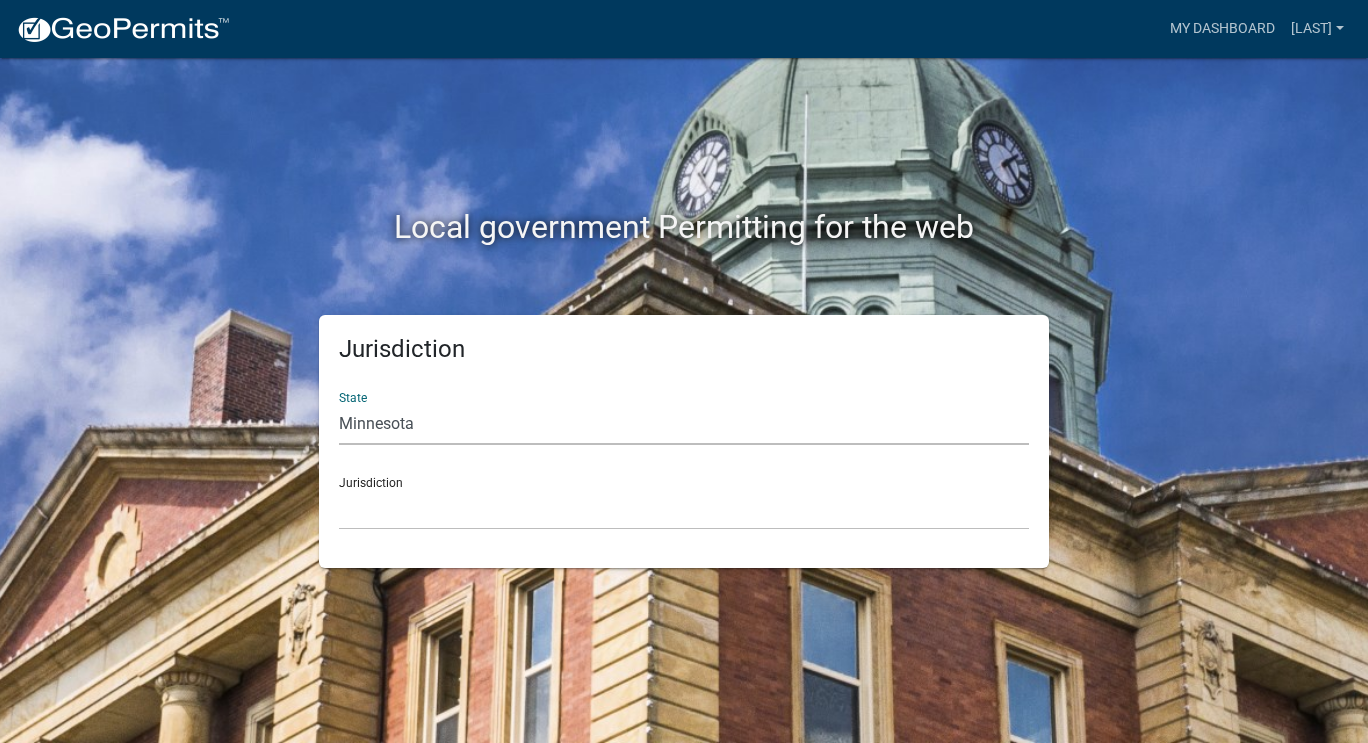 click on "All  Colorado   Georgia   Indiana   Iowa   Kansas   Minnesota   Ohio   South Carolina   Wisconsin" 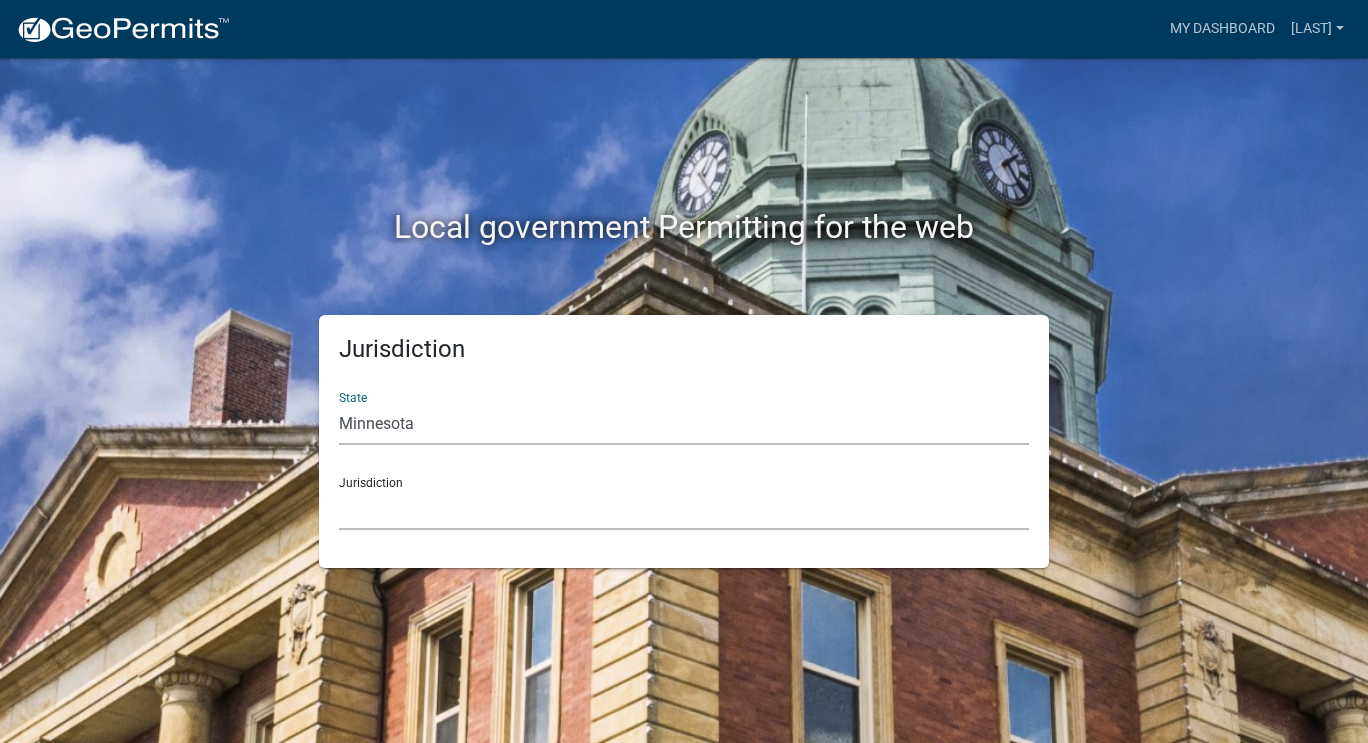 click on "Becker County, Minnesota Benton County, Minnesota Carlton County, Minnesota City of La Crescent, Minnesota City of Luverne, Minnesota City of New Ulm, Minnesota Freeborn County, Minnesota Houston County, Minnesota Isanti County, Minnesota Le Sueur County, Minnesota Mower County, Minnesota Murray County, Minnesota Otter Tail County, Minnesota Pine County, Minnesota Rice County, Minnesota Wabasha County, Minnesota Waseca County, Minnesota" 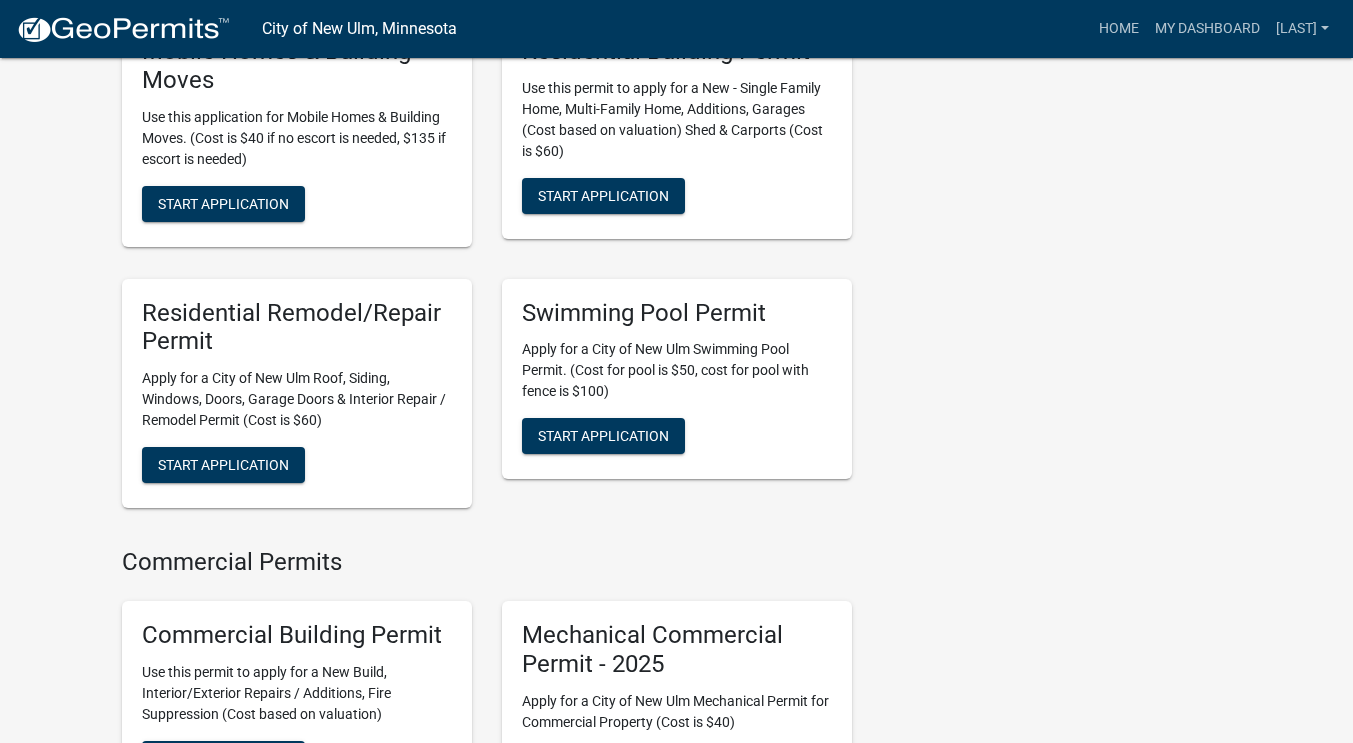 scroll, scrollTop: 1100, scrollLeft: 0, axis: vertical 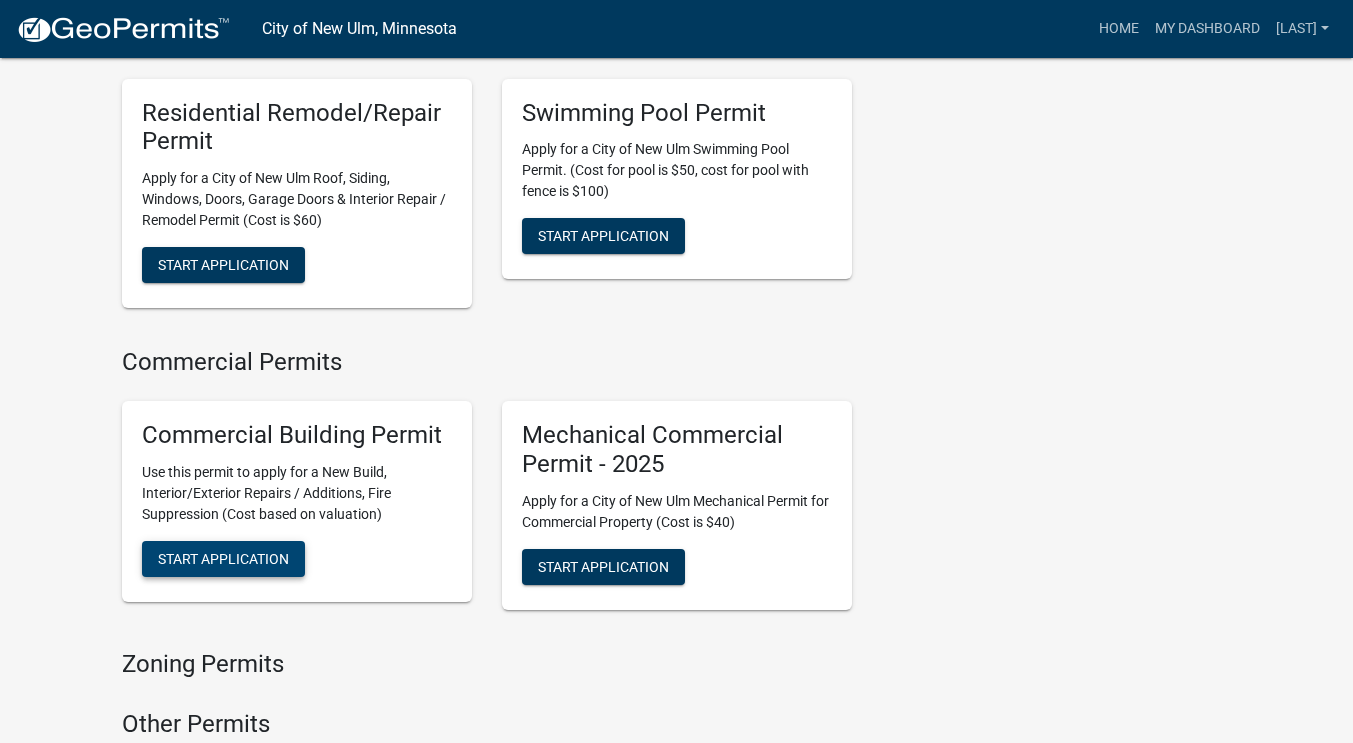 click on "Start Application" at bounding box center (223, 558) 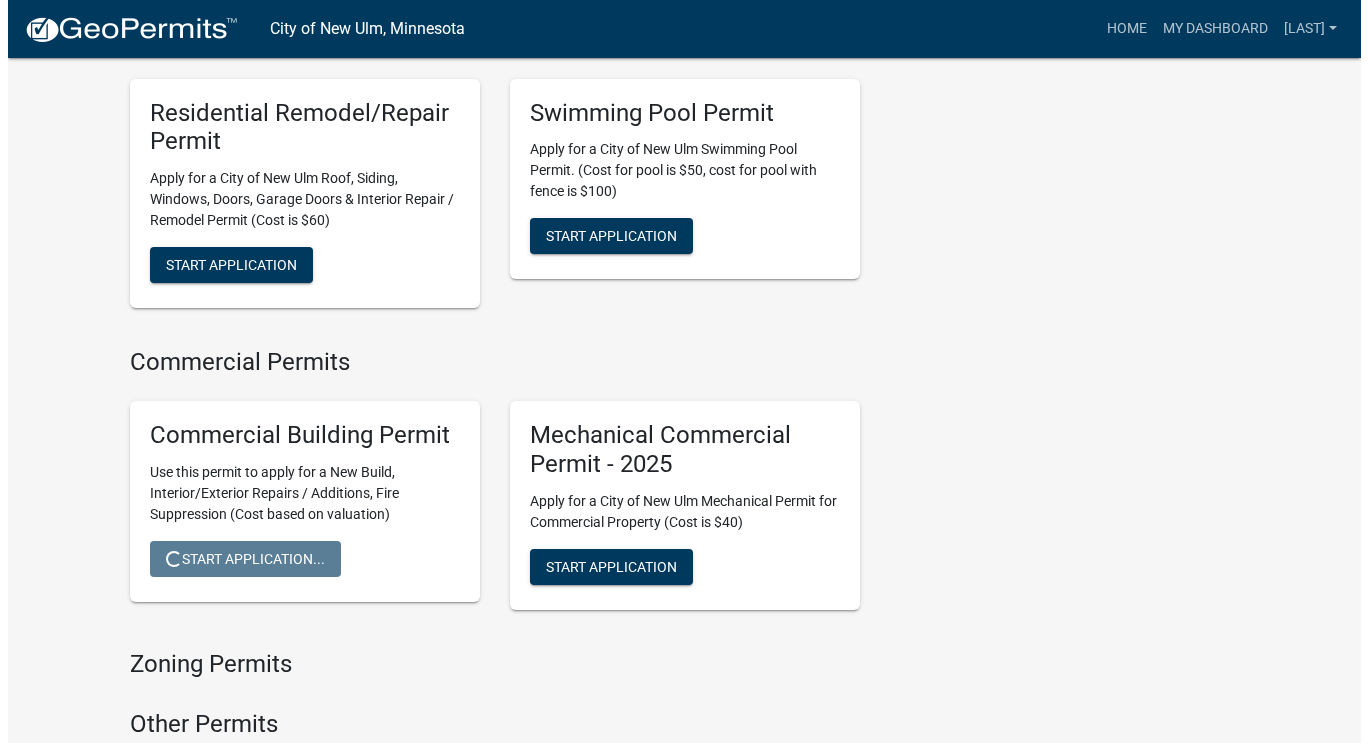 scroll, scrollTop: 0, scrollLeft: 0, axis: both 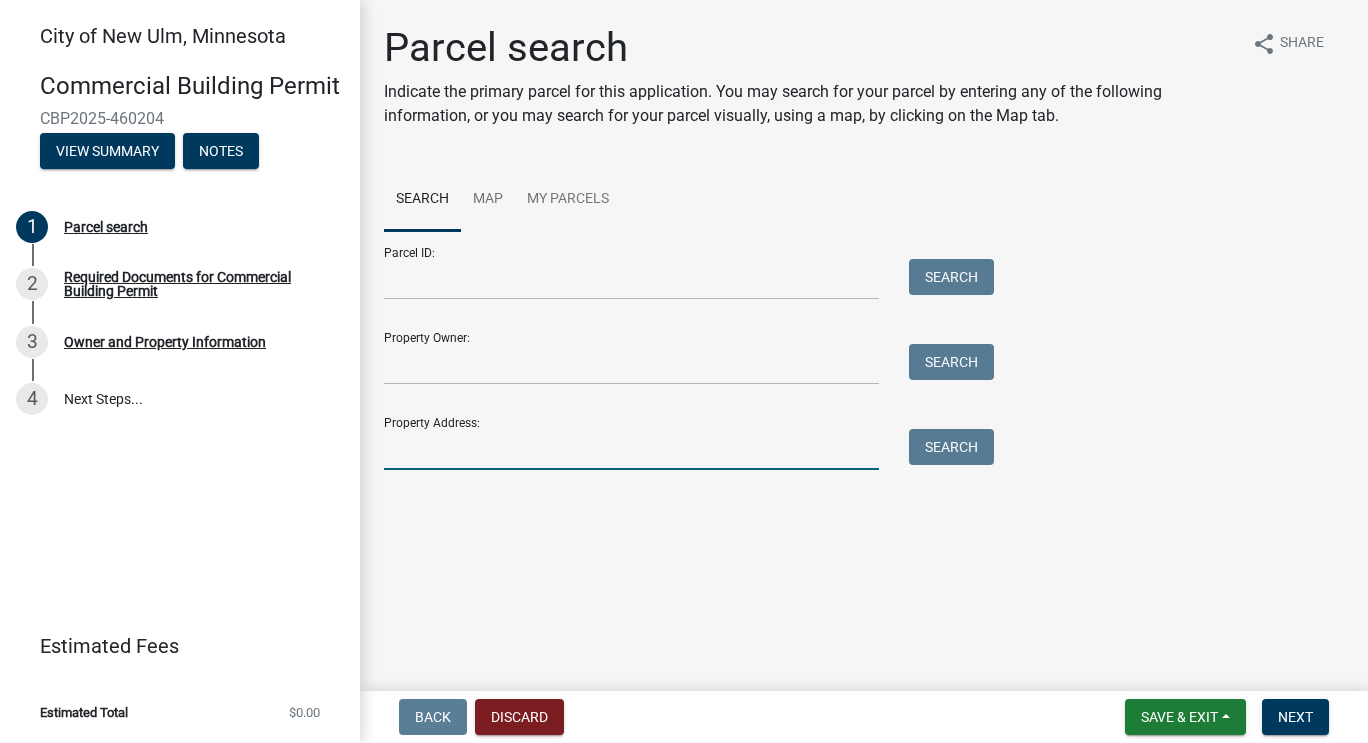 click on "Property Address:" at bounding box center (631, 449) 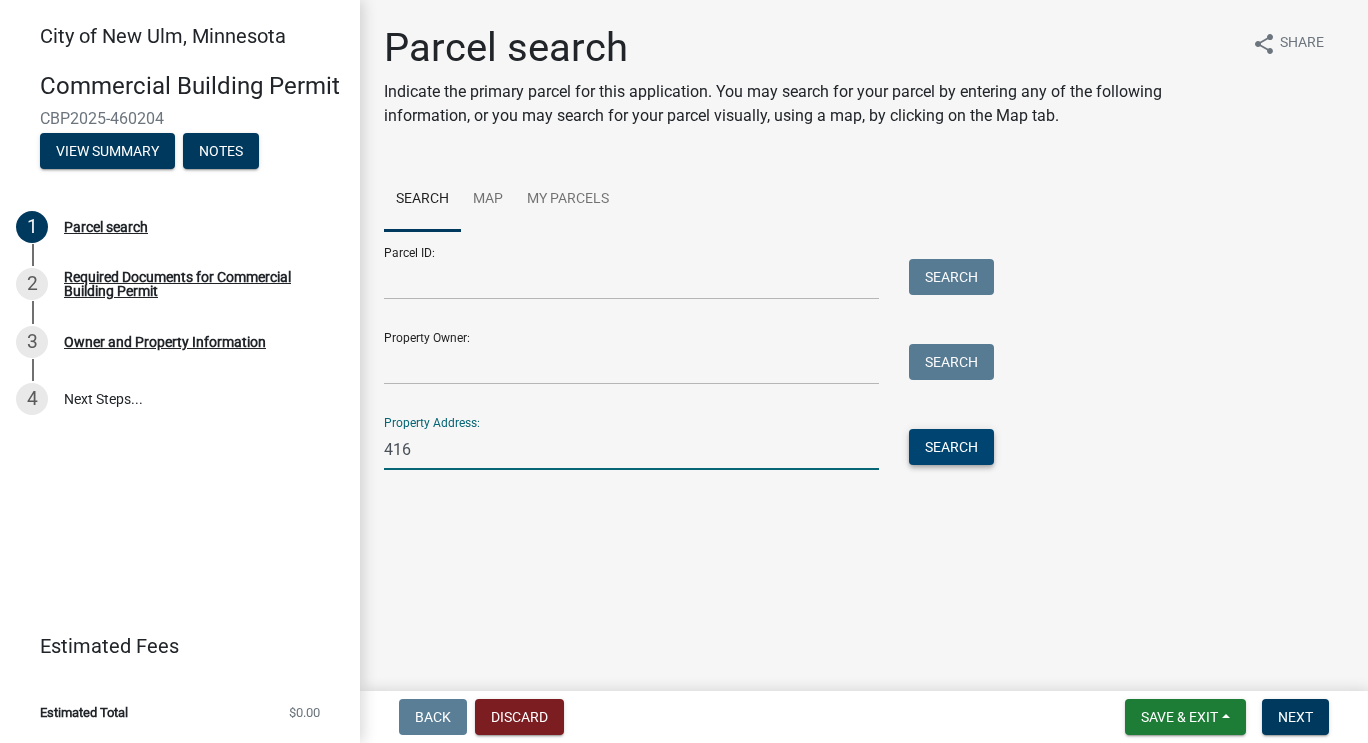 type on "416" 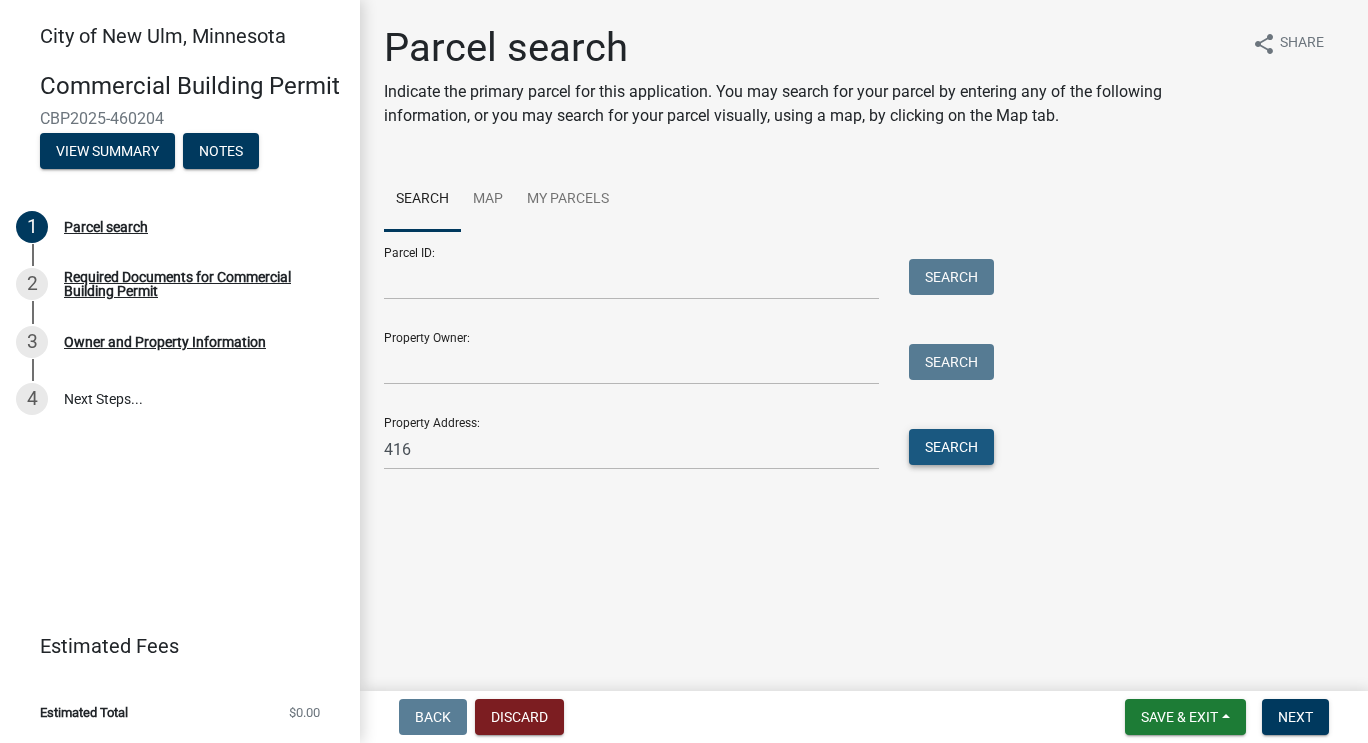 click on "Search" at bounding box center (951, 447) 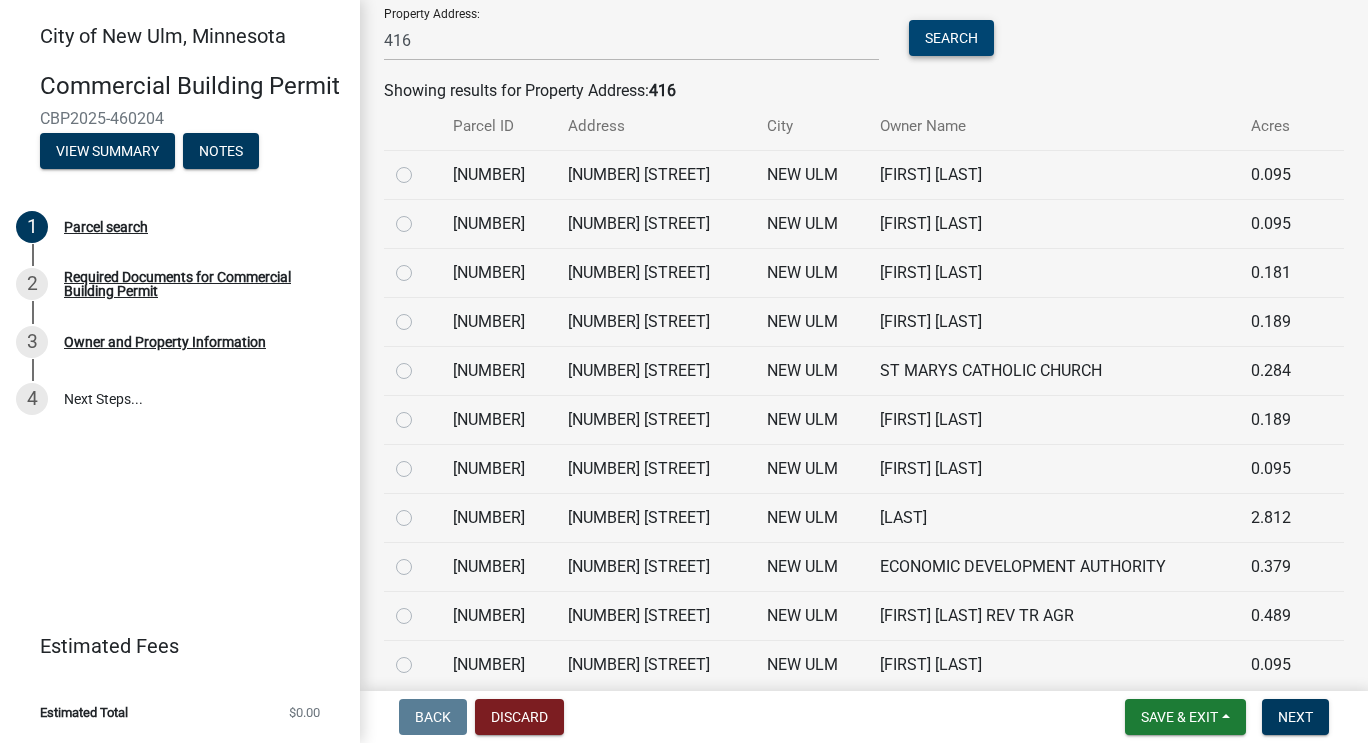 scroll, scrollTop: 500, scrollLeft: 0, axis: vertical 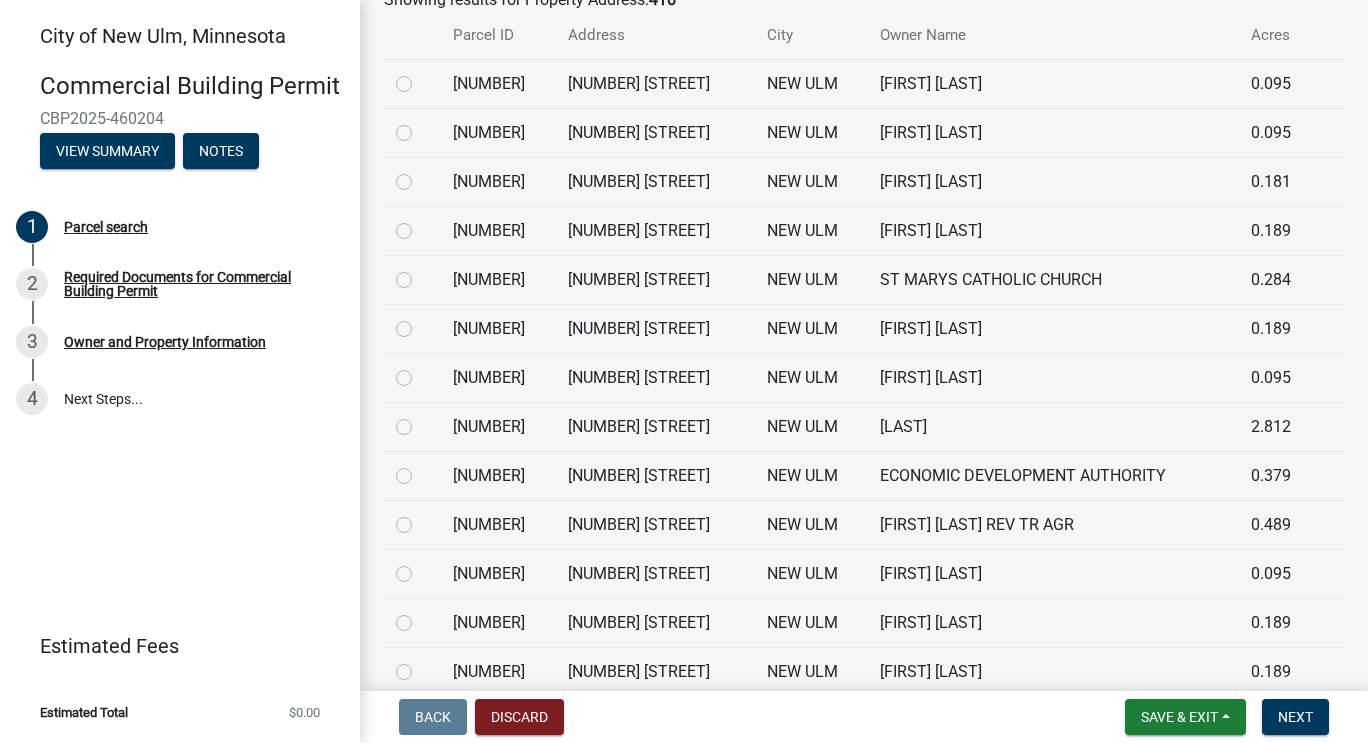 click 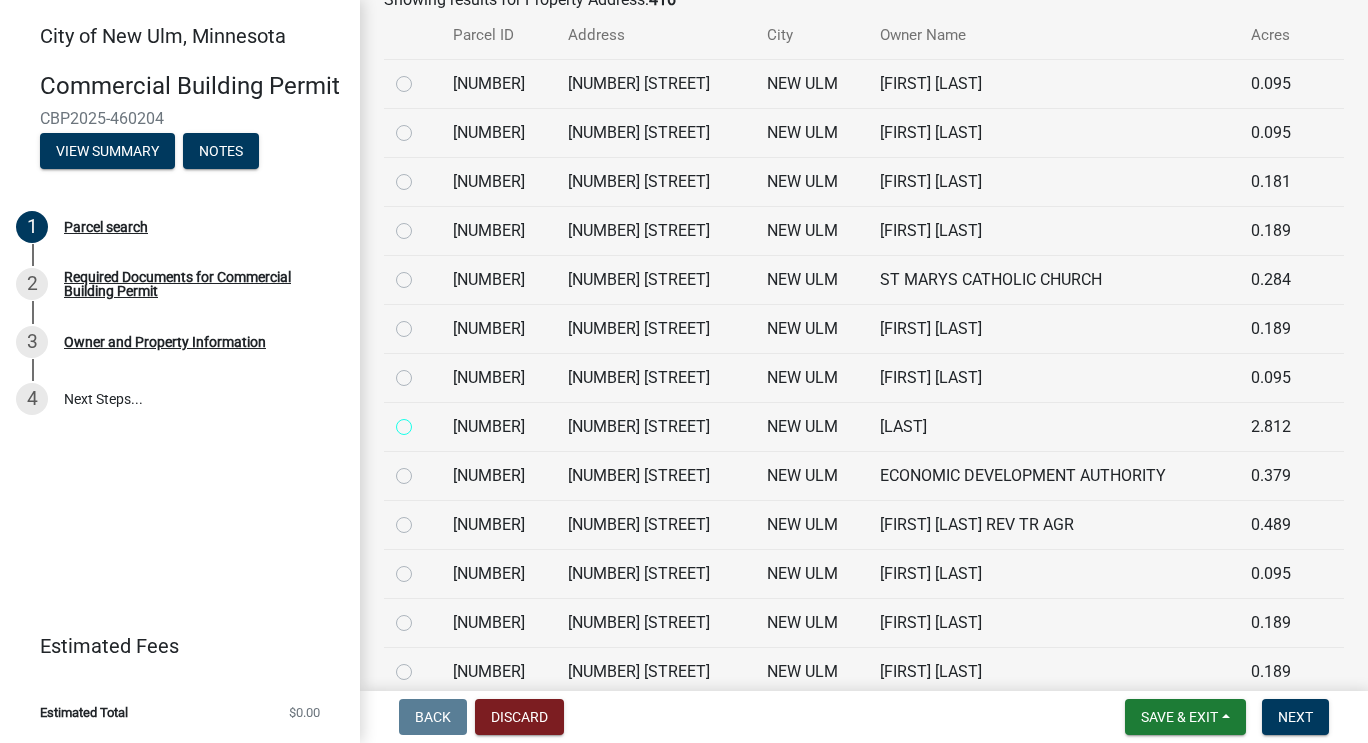 click at bounding box center [426, 421] 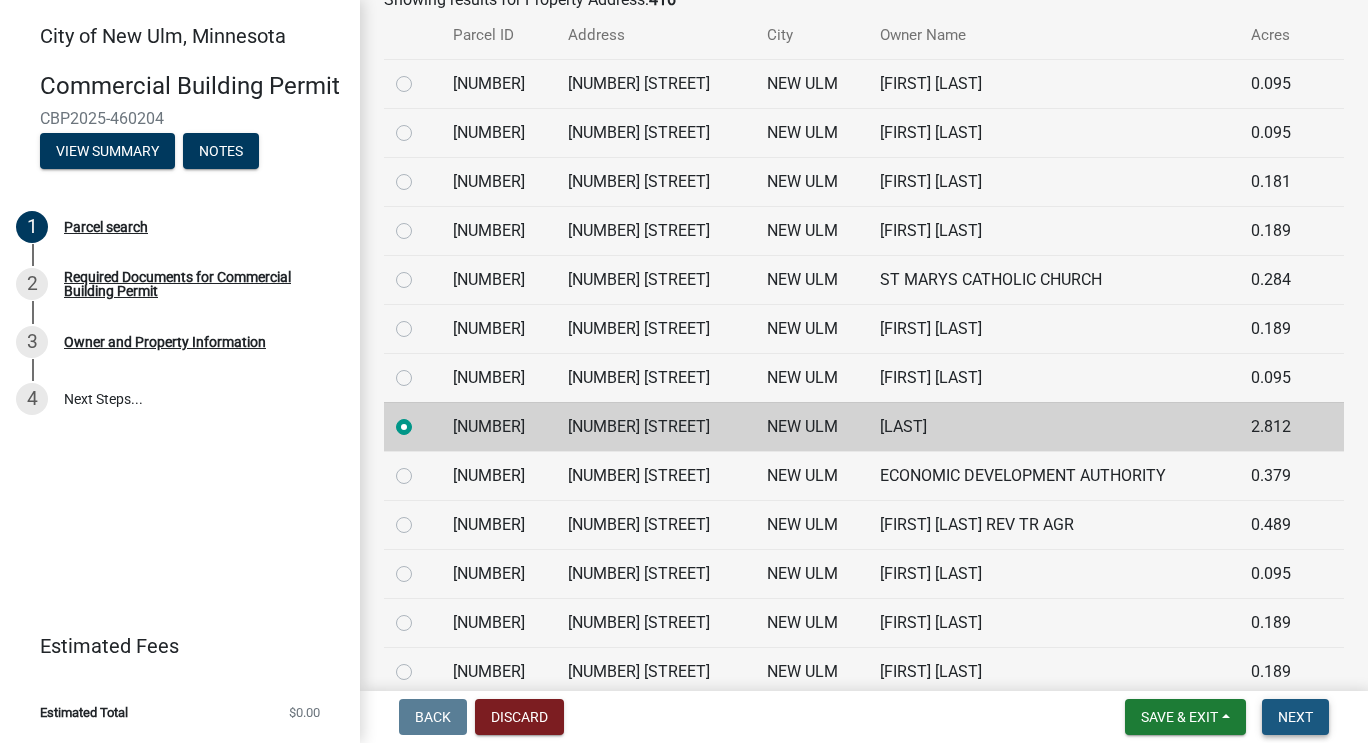 click on "Next" at bounding box center (1295, 717) 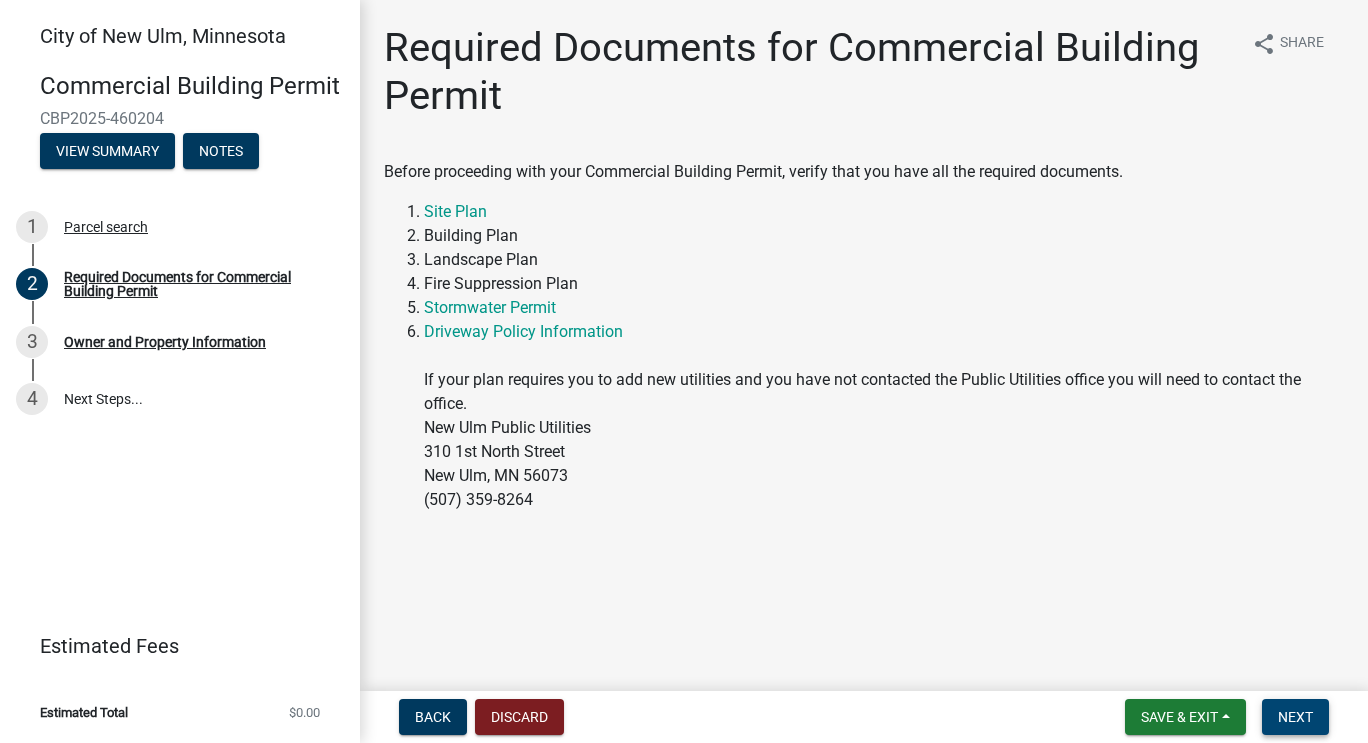 click on "Next" at bounding box center [1295, 717] 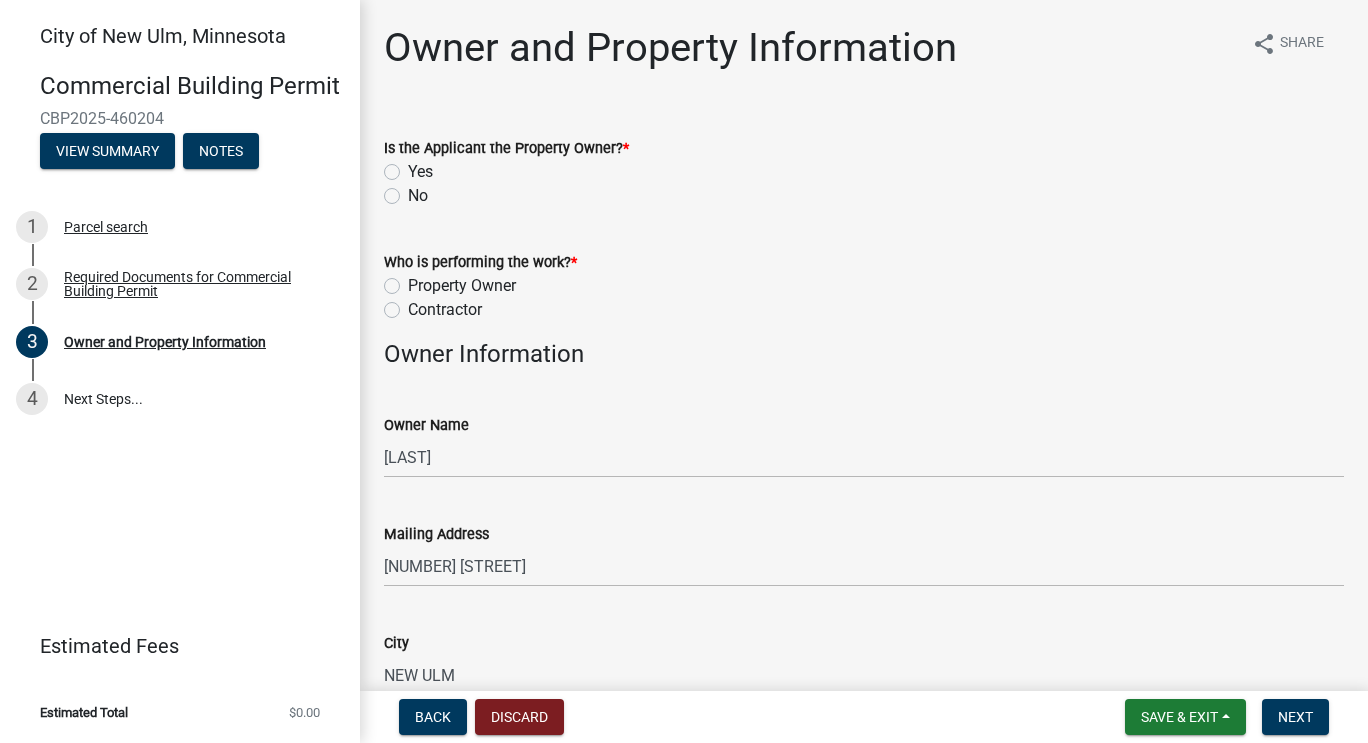 click on "Yes" 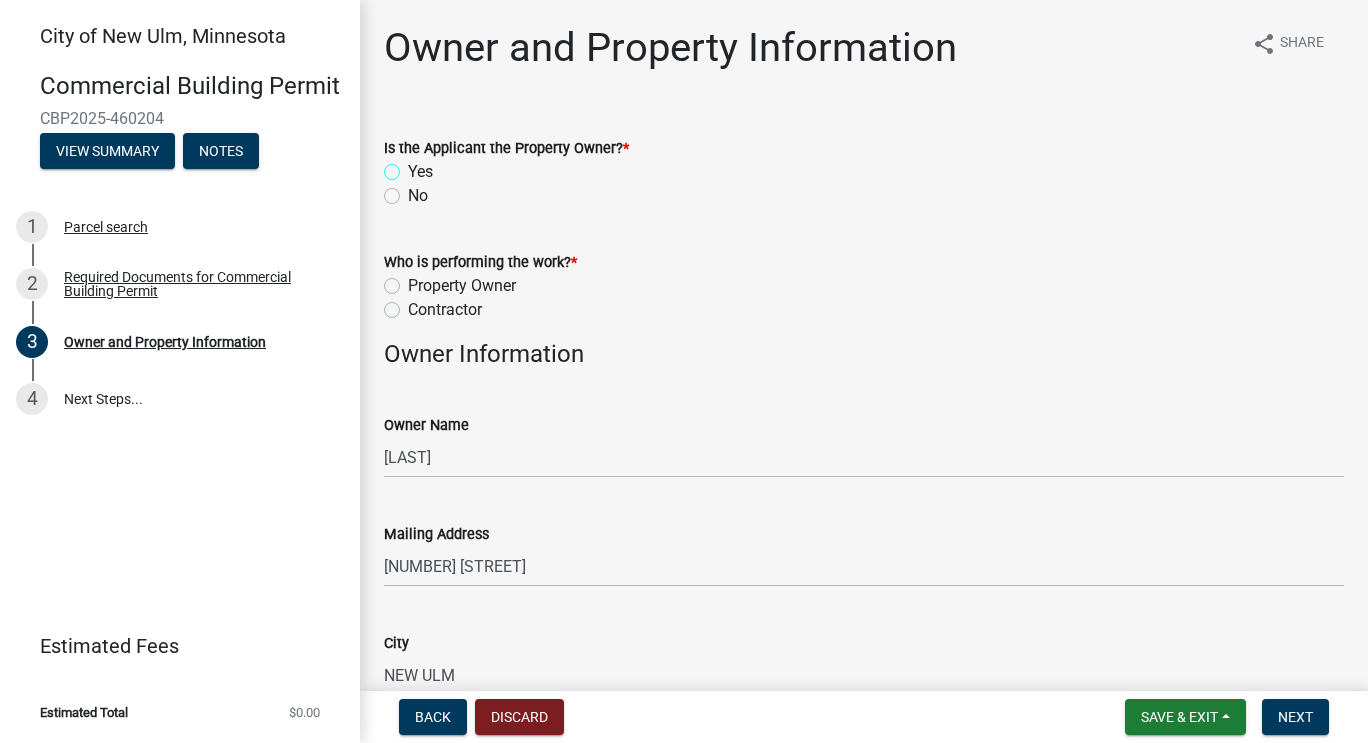 click on "Yes" at bounding box center [414, 166] 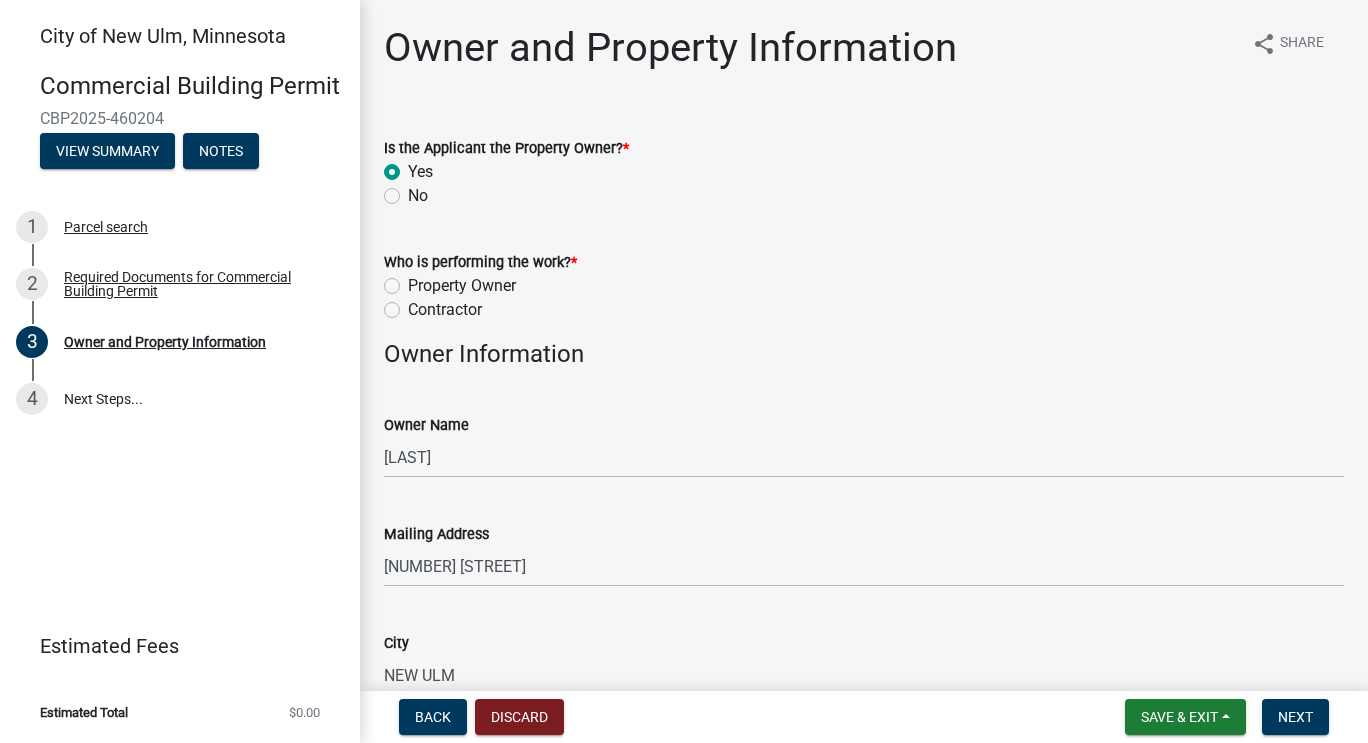 radio on "true" 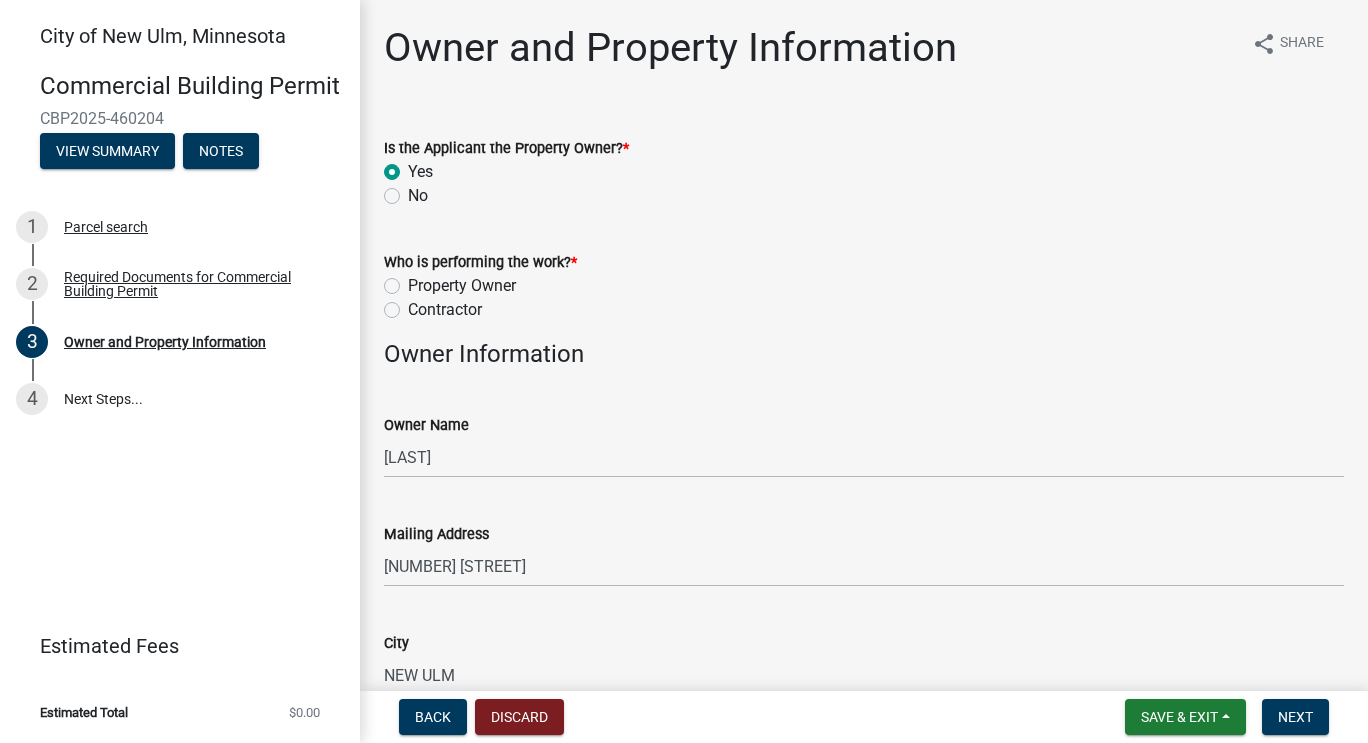 click on "Contractor" 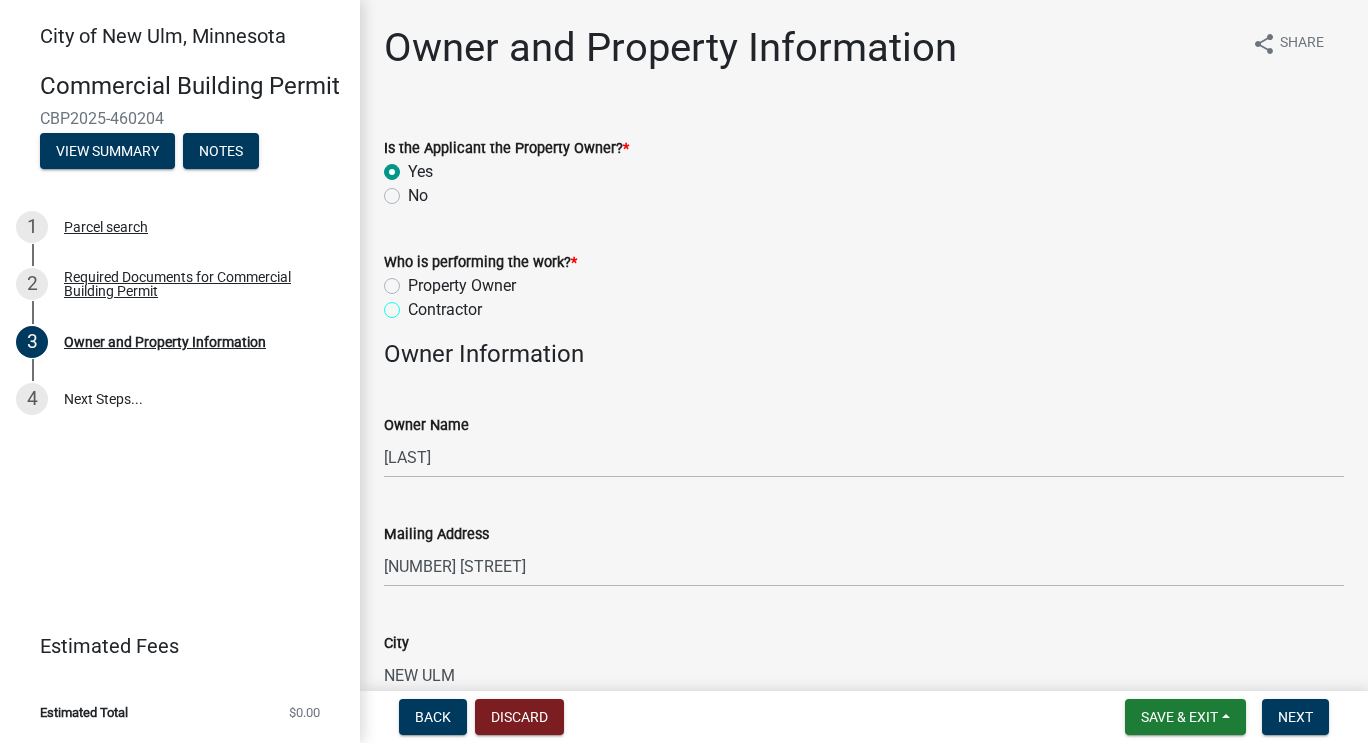 click on "Contractor" at bounding box center (414, 304) 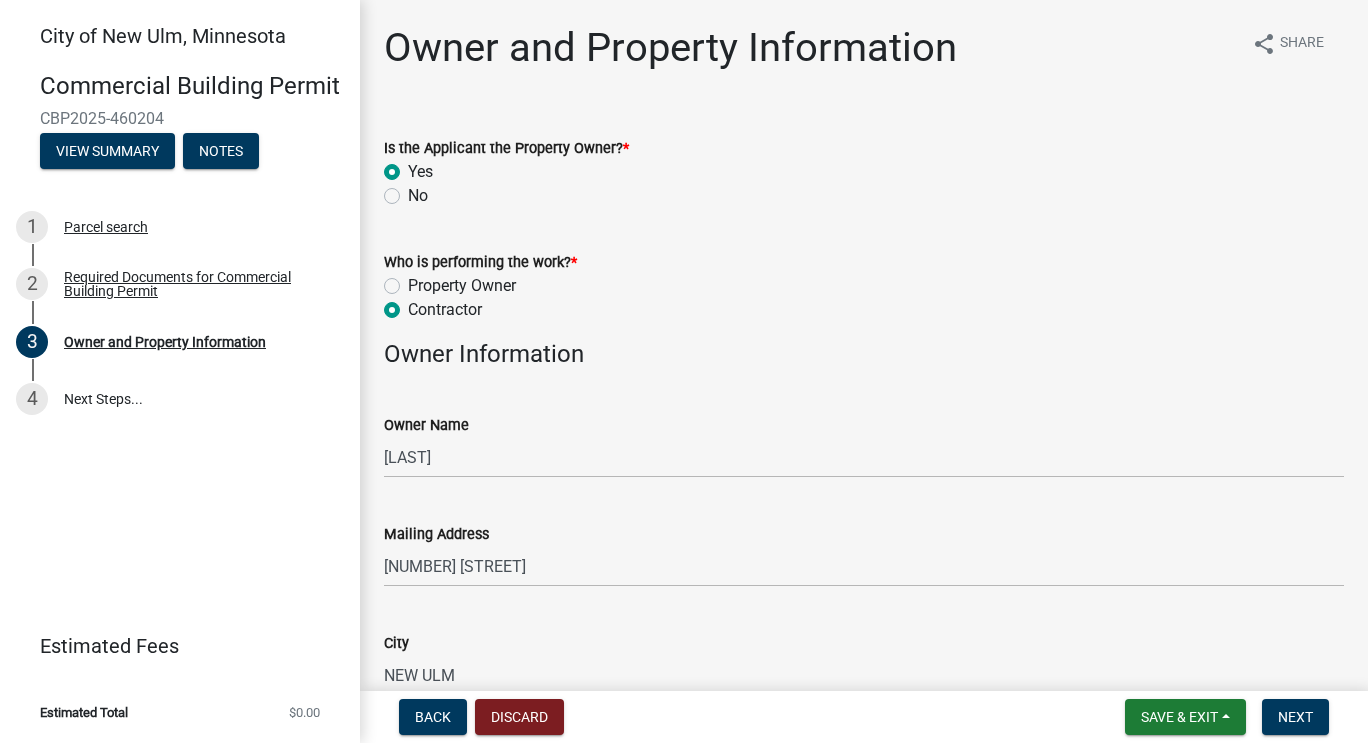 radio on "true" 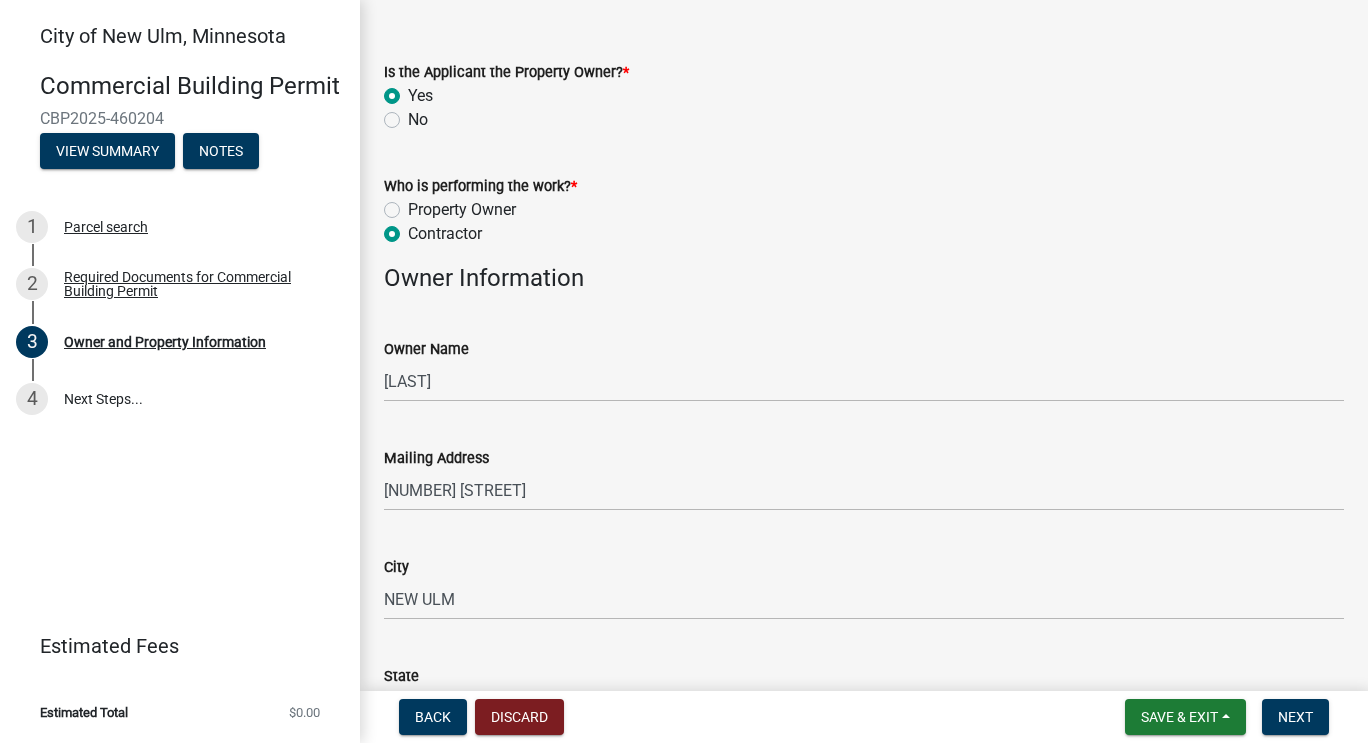 scroll, scrollTop: 28, scrollLeft: 0, axis: vertical 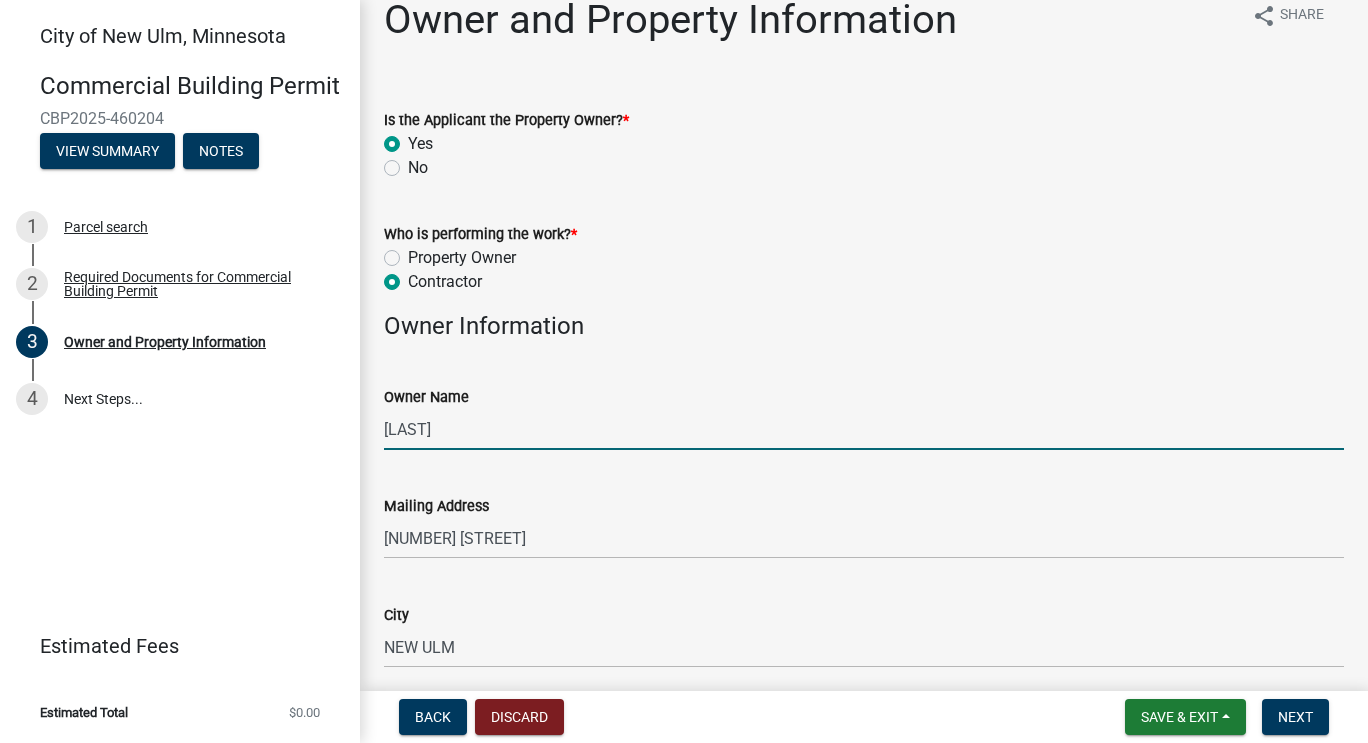 click on "[LAST]" at bounding box center (864, 429) 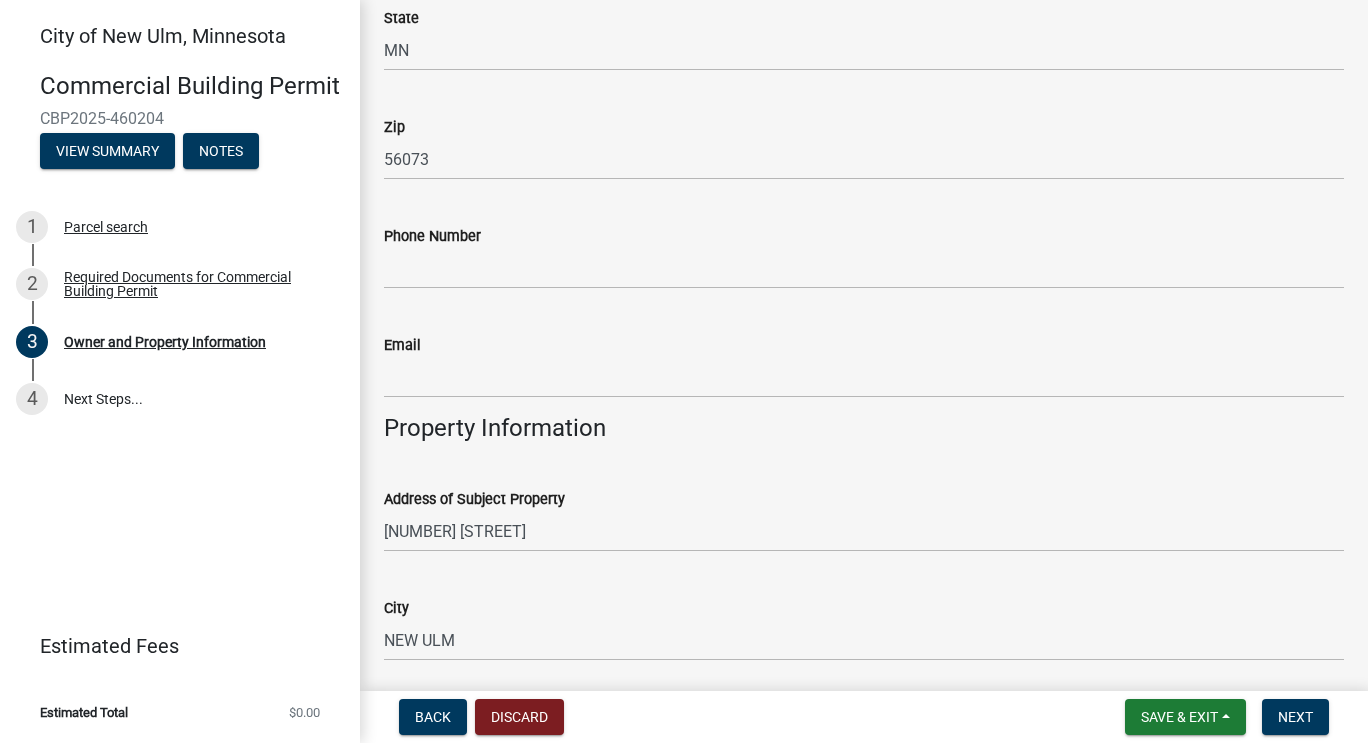 scroll, scrollTop: 736, scrollLeft: 0, axis: vertical 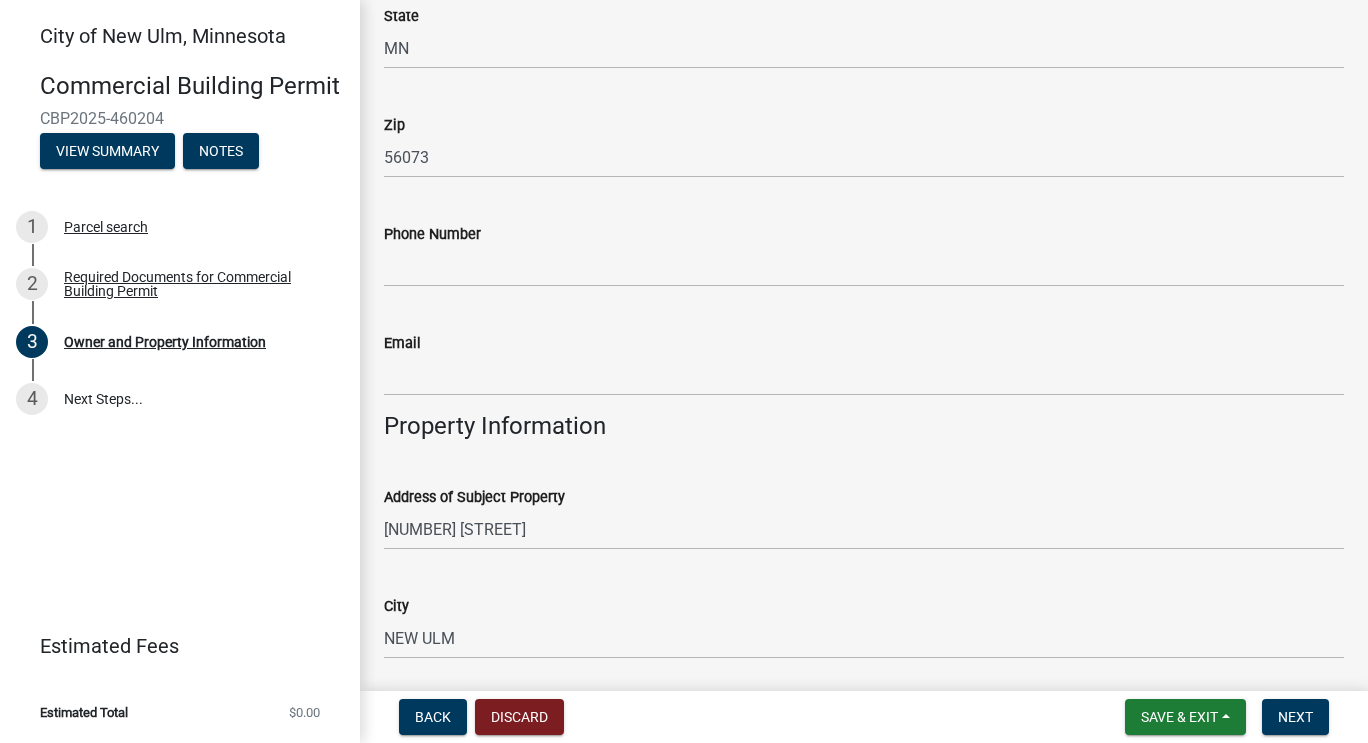 type on "[LAST]/[LAST] LLC" 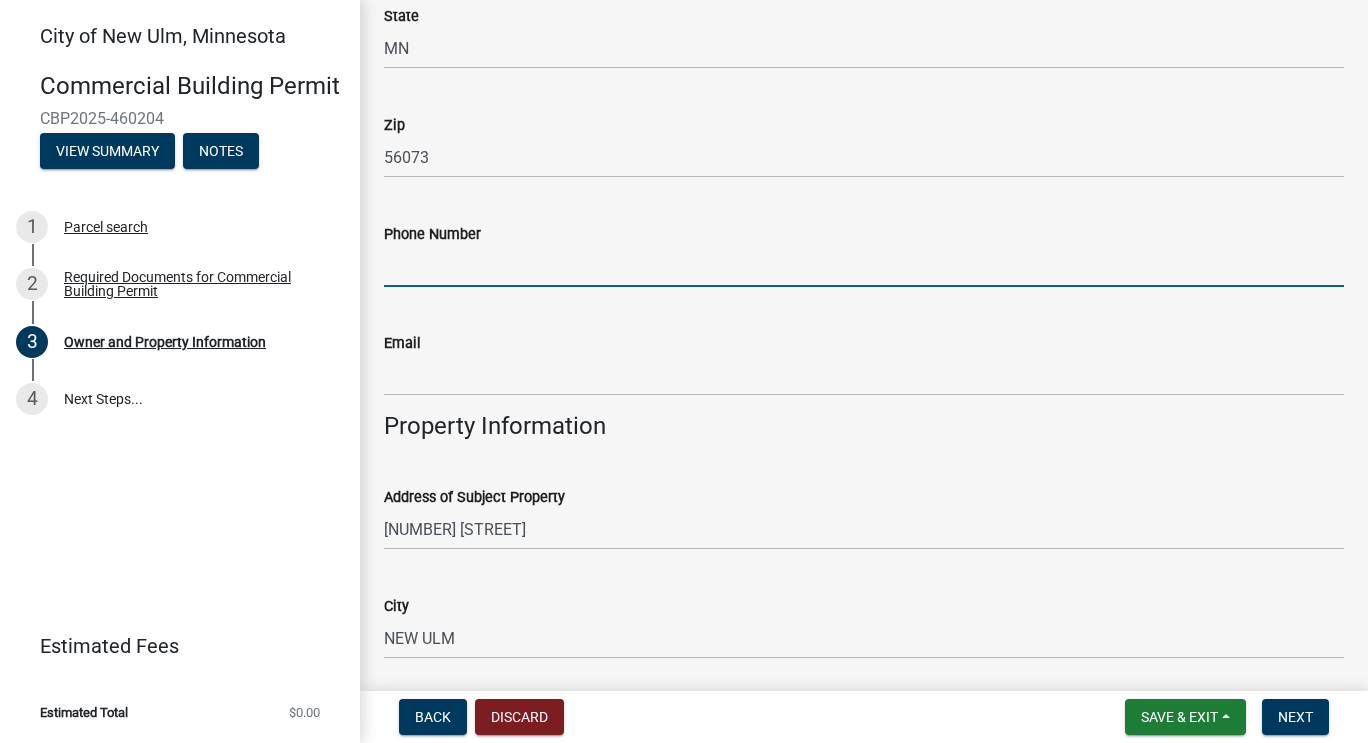 click on "Phone Number" at bounding box center (864, 266) 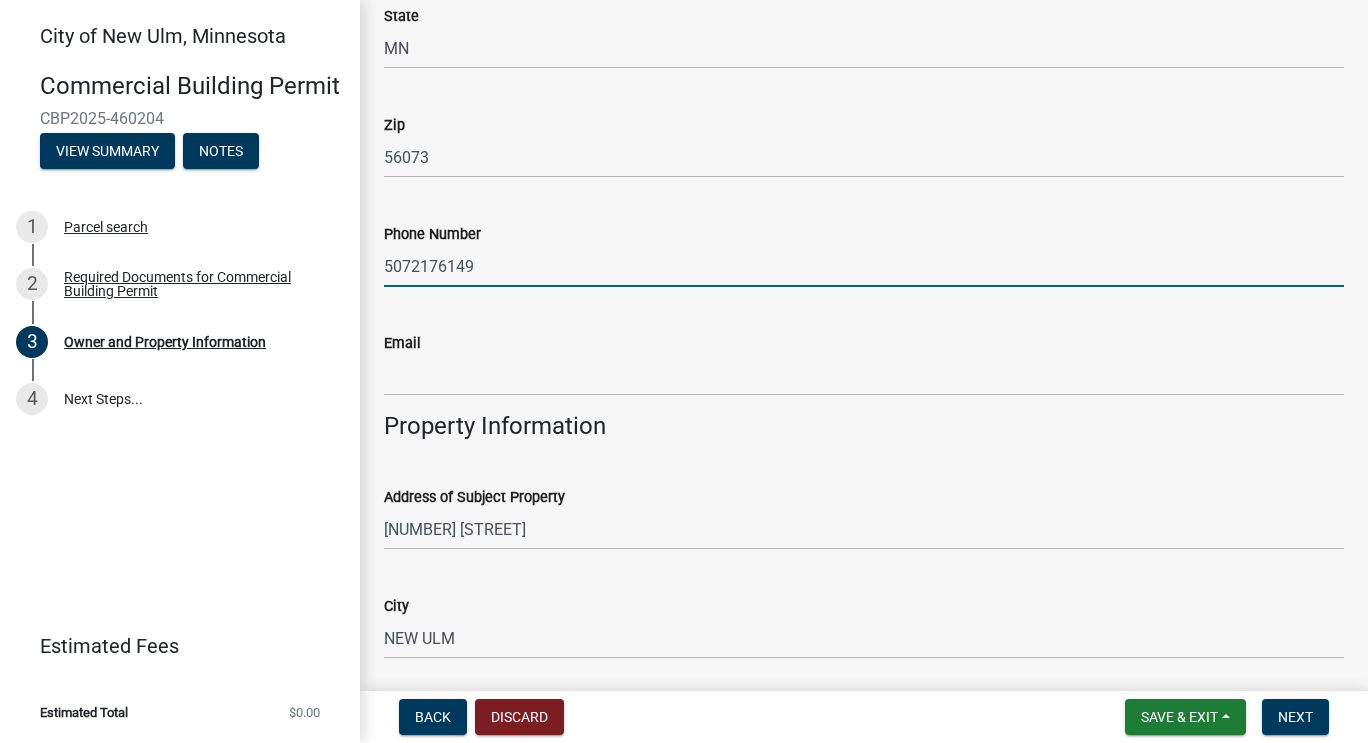 type on "5072176149" 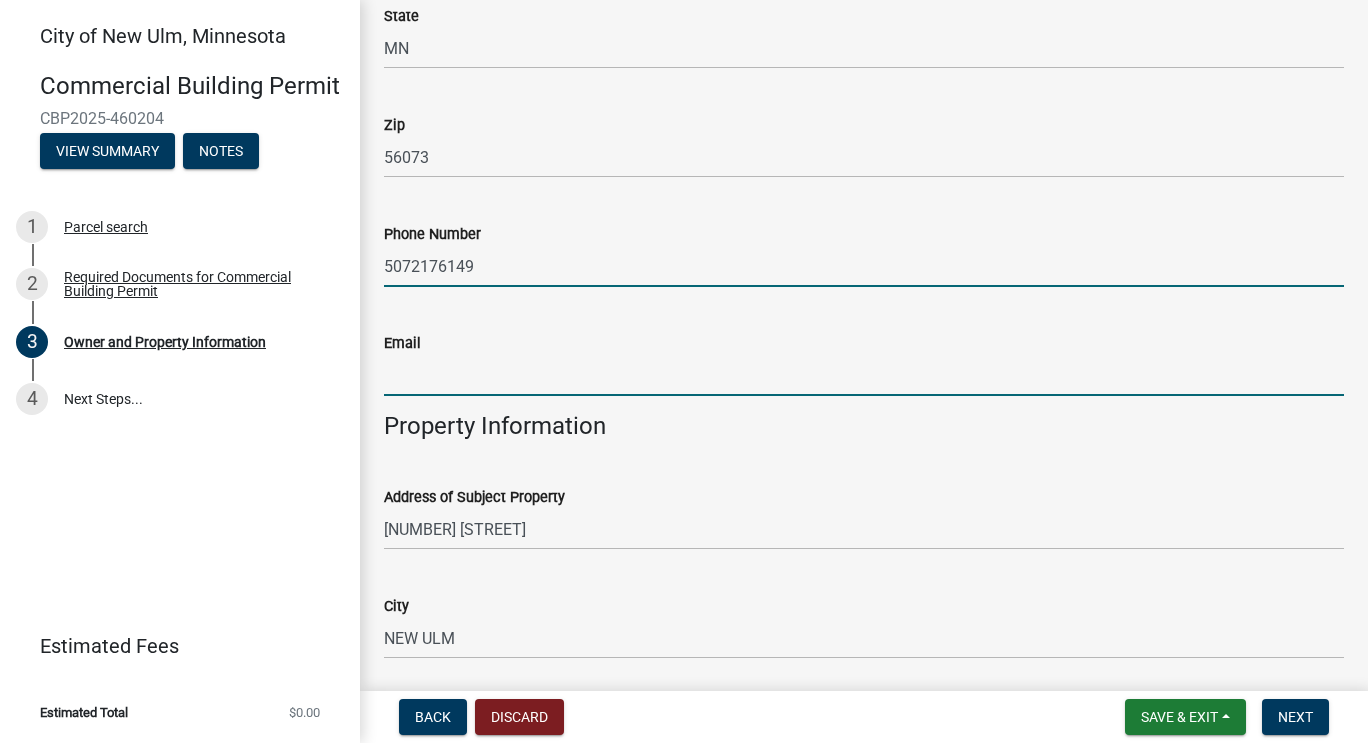 click on "Email" at bounding box center (864, 375) 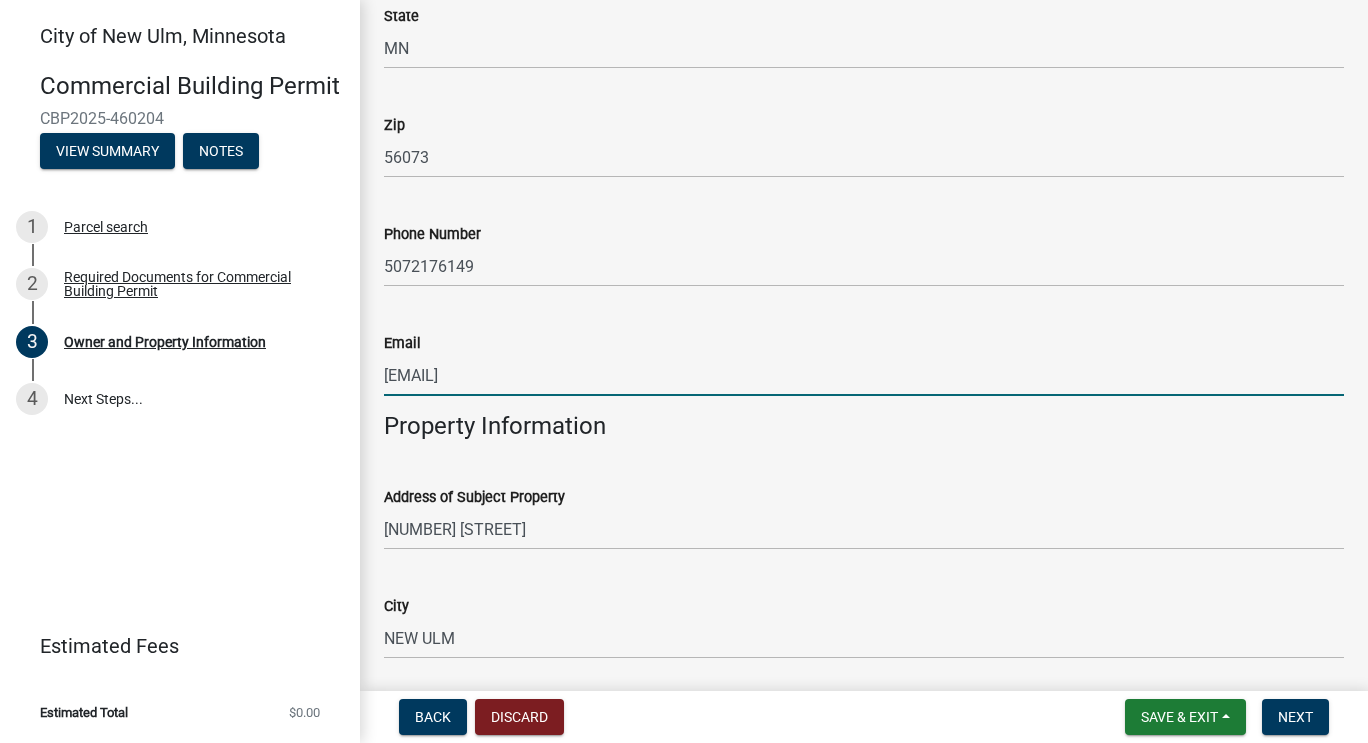 type on "[EMAIL]" 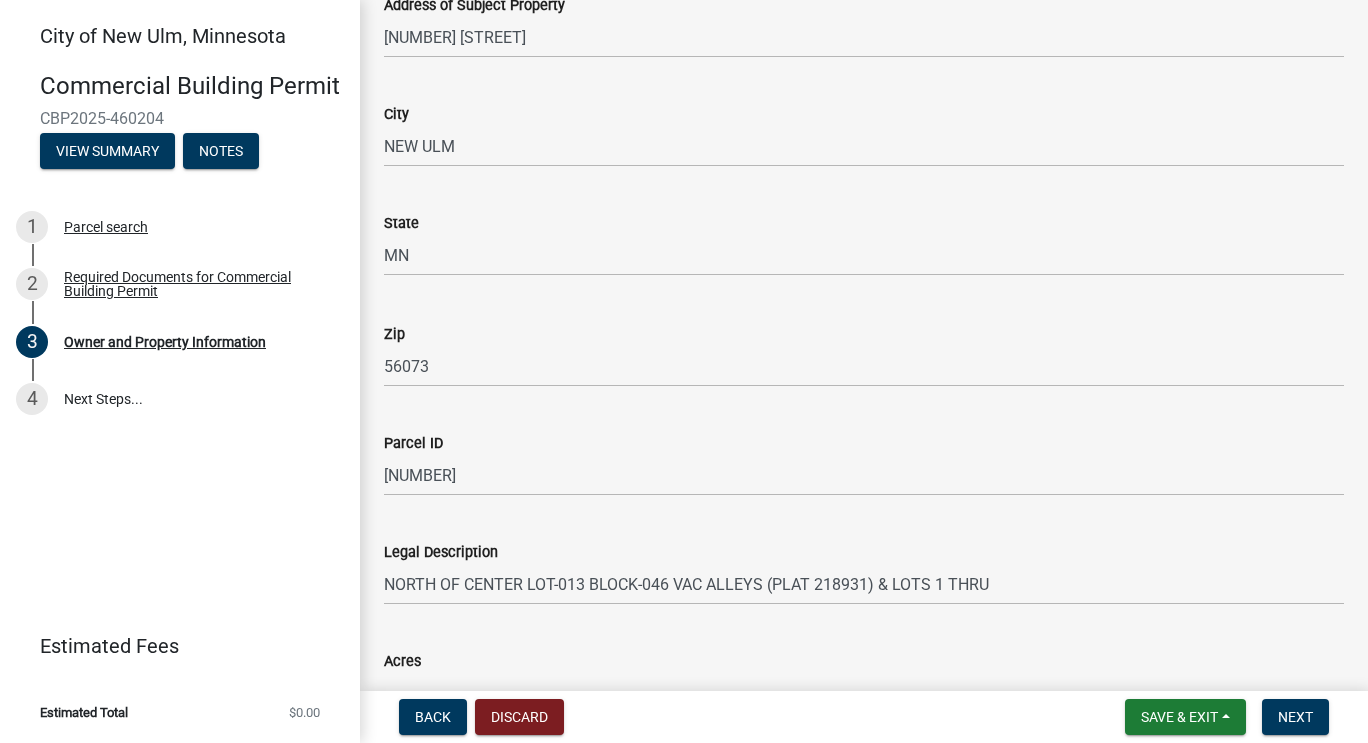 scroll, scrollTop: 1352, scrollLeft: 0, axis: vertical 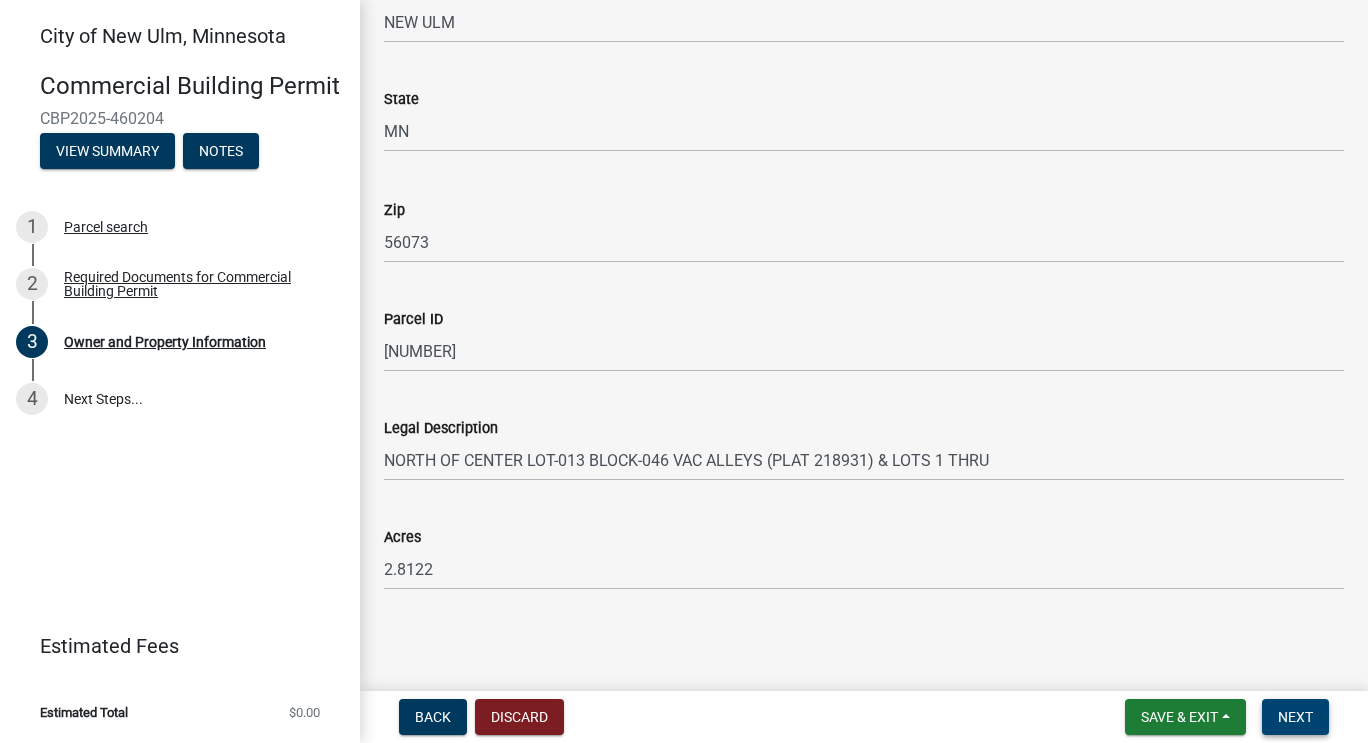 click on "Next" at bounding box center (1295, 717) 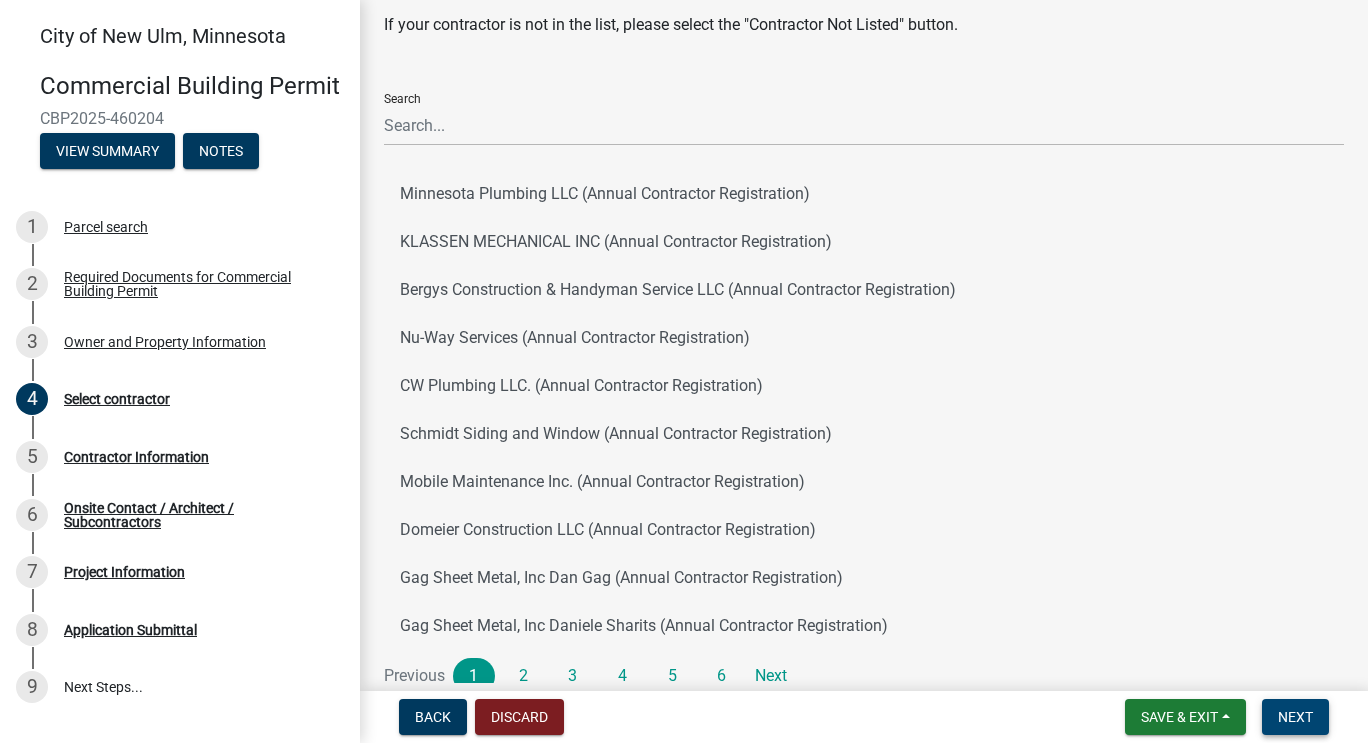 scroll, scrollTop: 204, scrollLeft: 0, axis: vertical 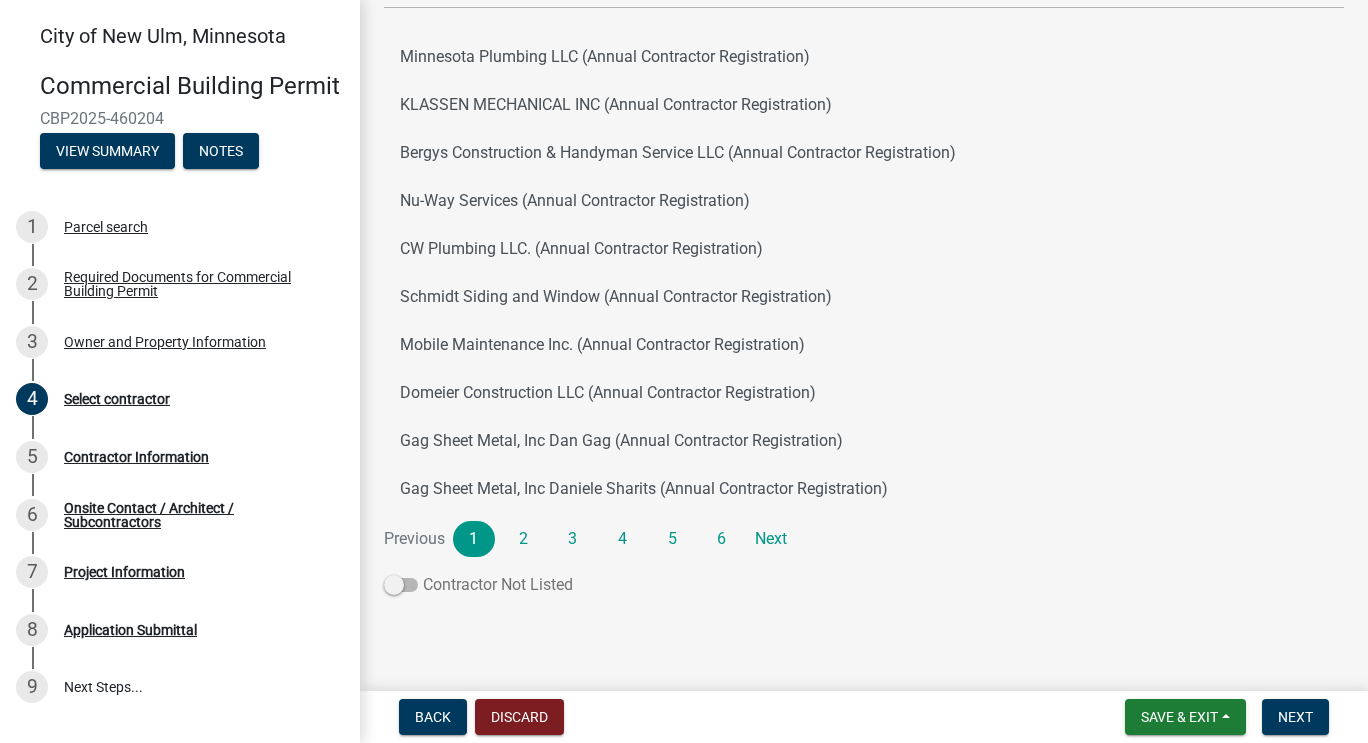 click on "Contractor Not Listed" 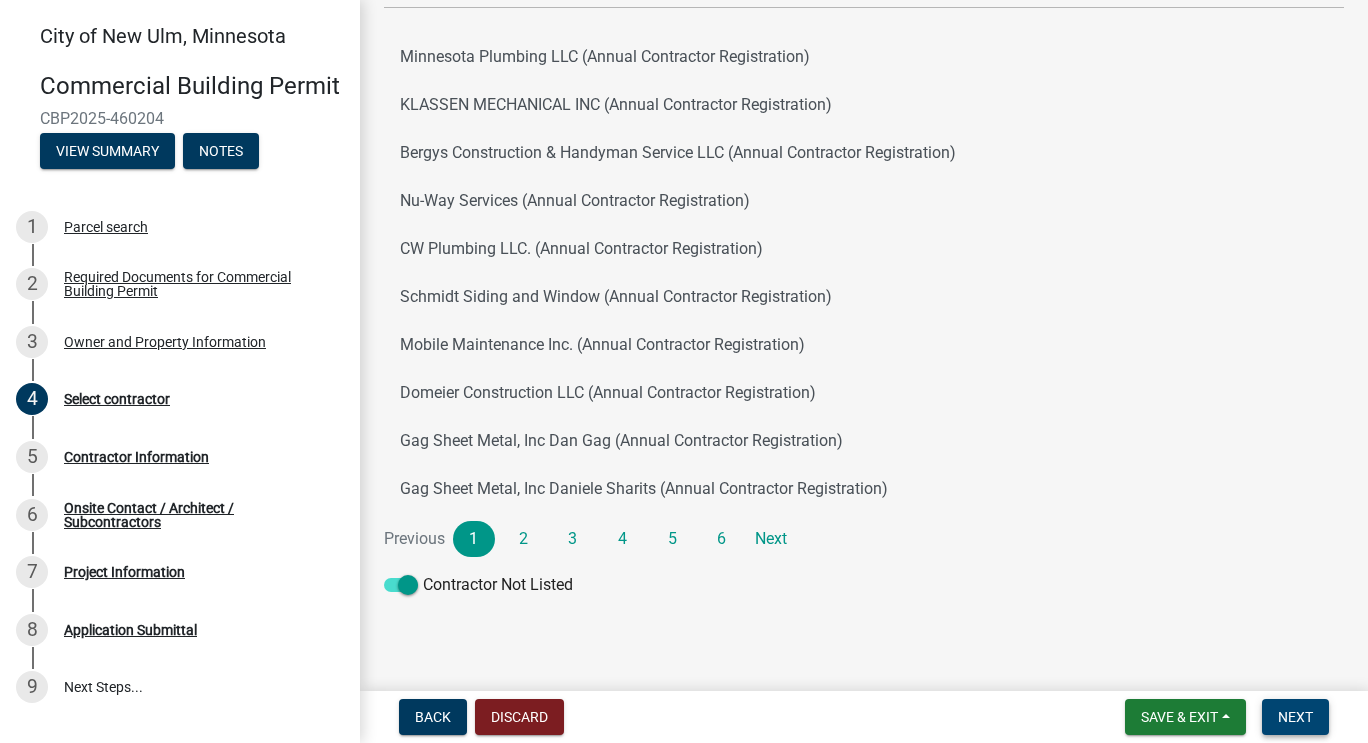 click on "Next" at bounding box center [1295, 717] 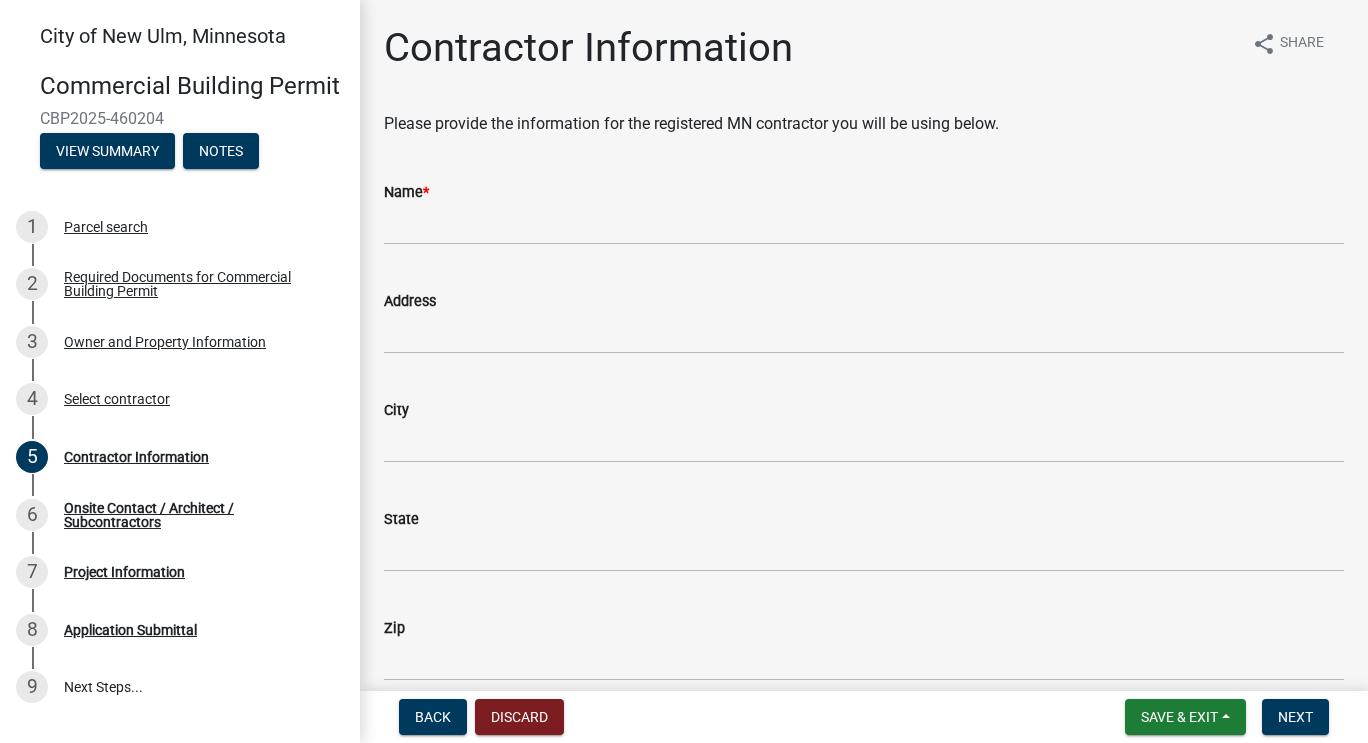 click on "Name  *" 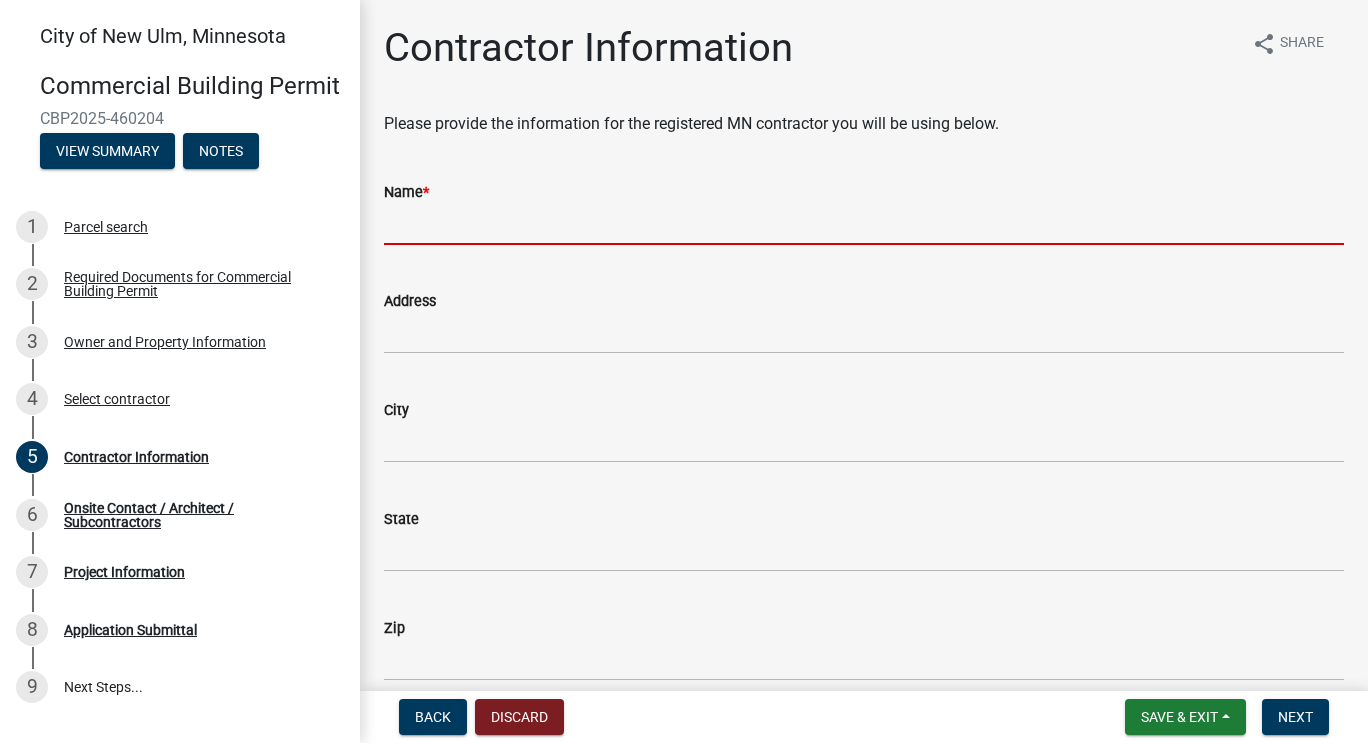 click on "Name  *" at bounding box center (864, 224) 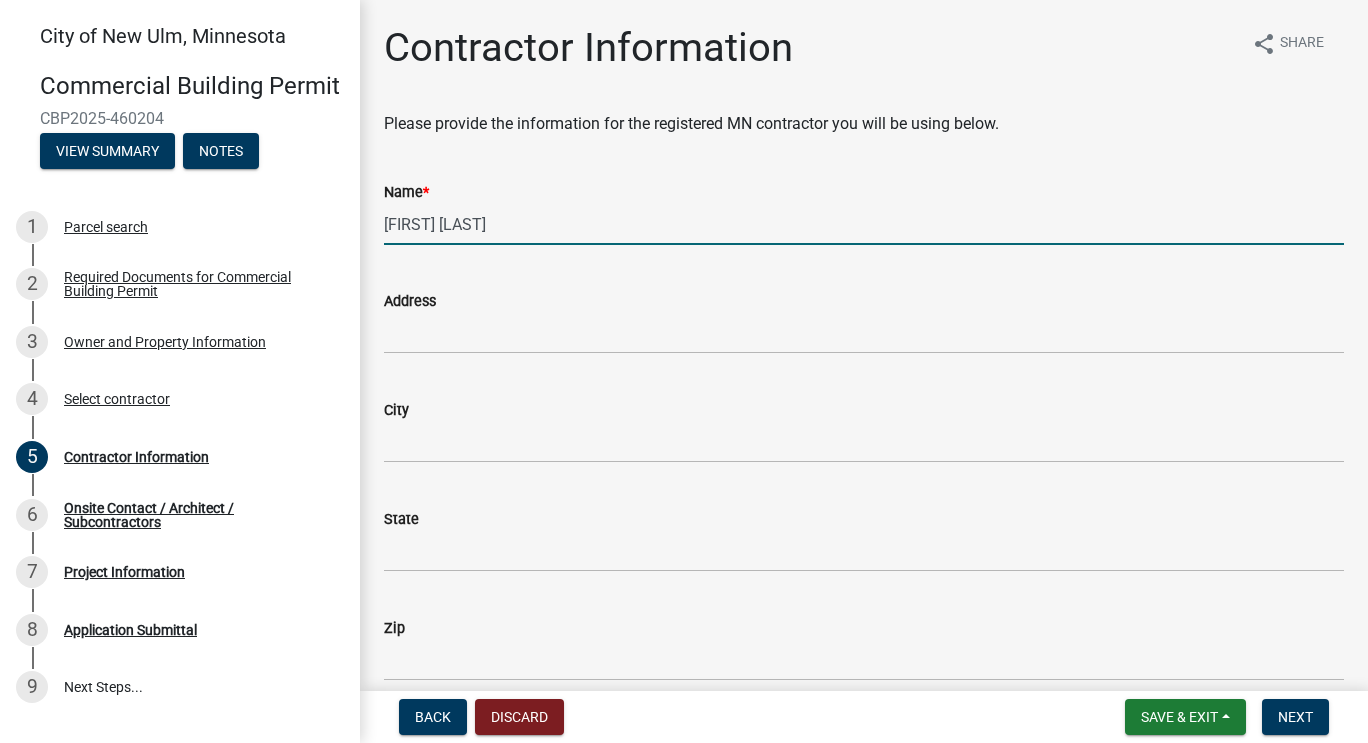 type on "[FIRST] [LAST]" 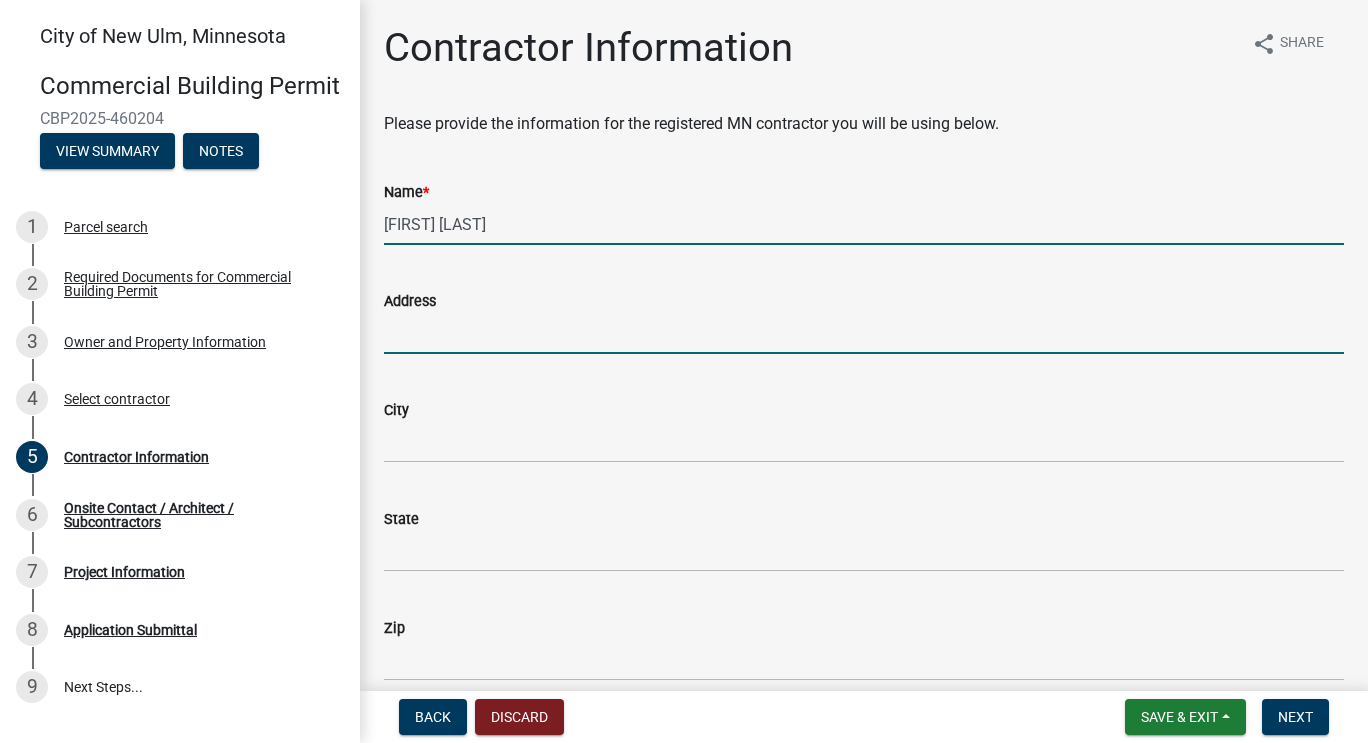 click on "Address" at bounding box center (864, 333) 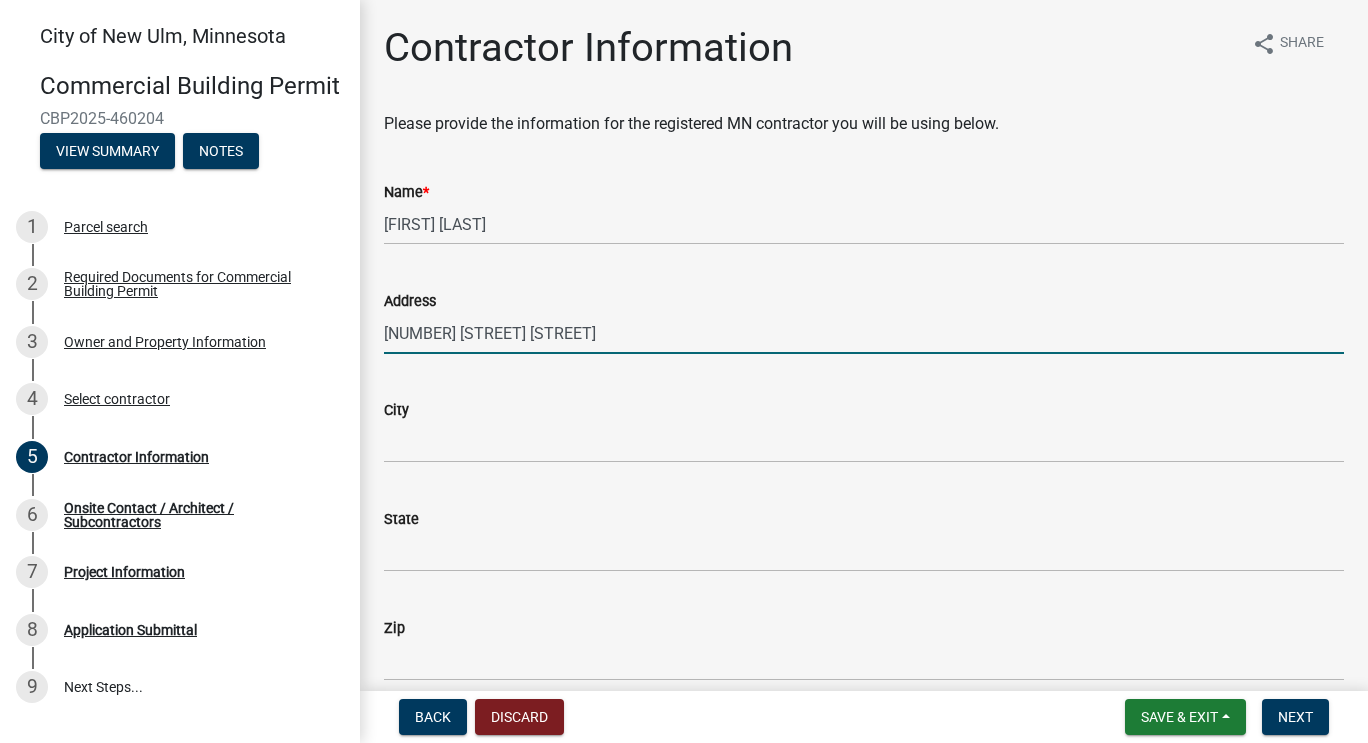 type on "[NUMBER] [STREET] [STREET]" 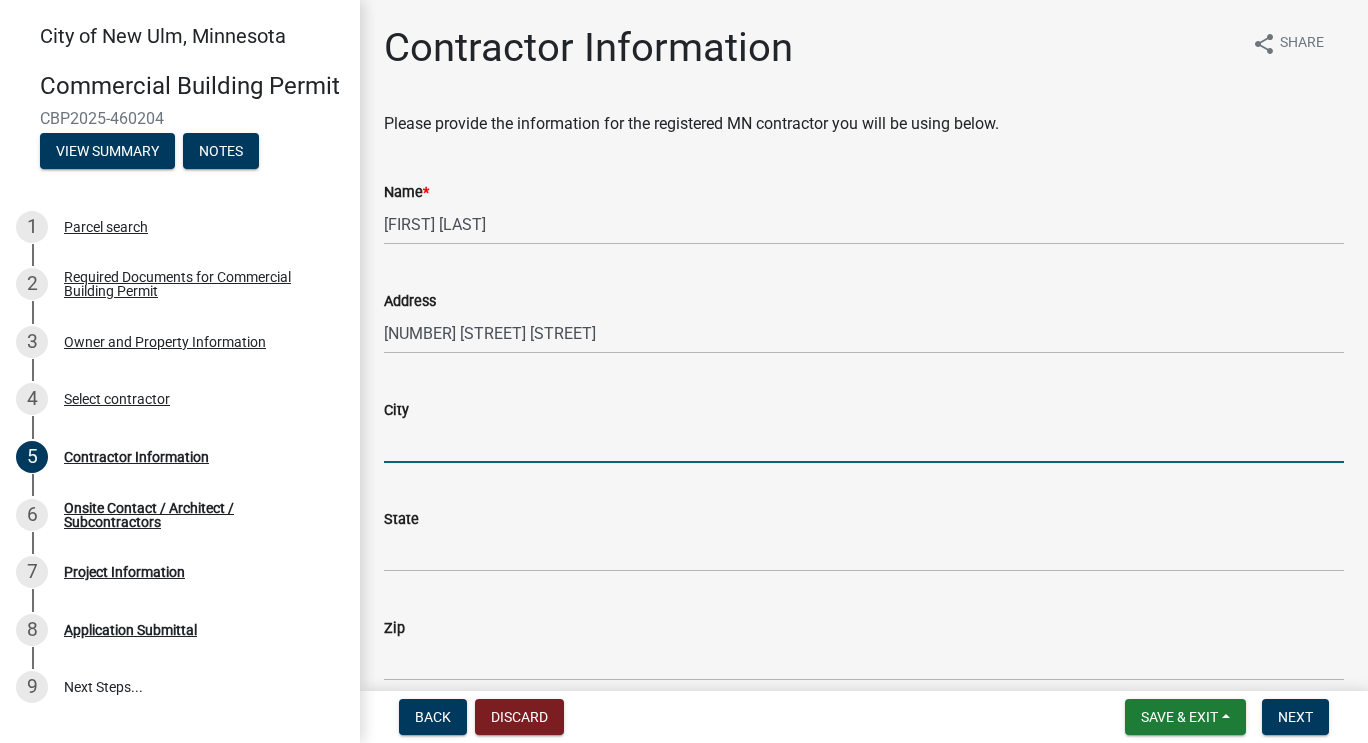 click on "City" at bounding box center [864, 442] 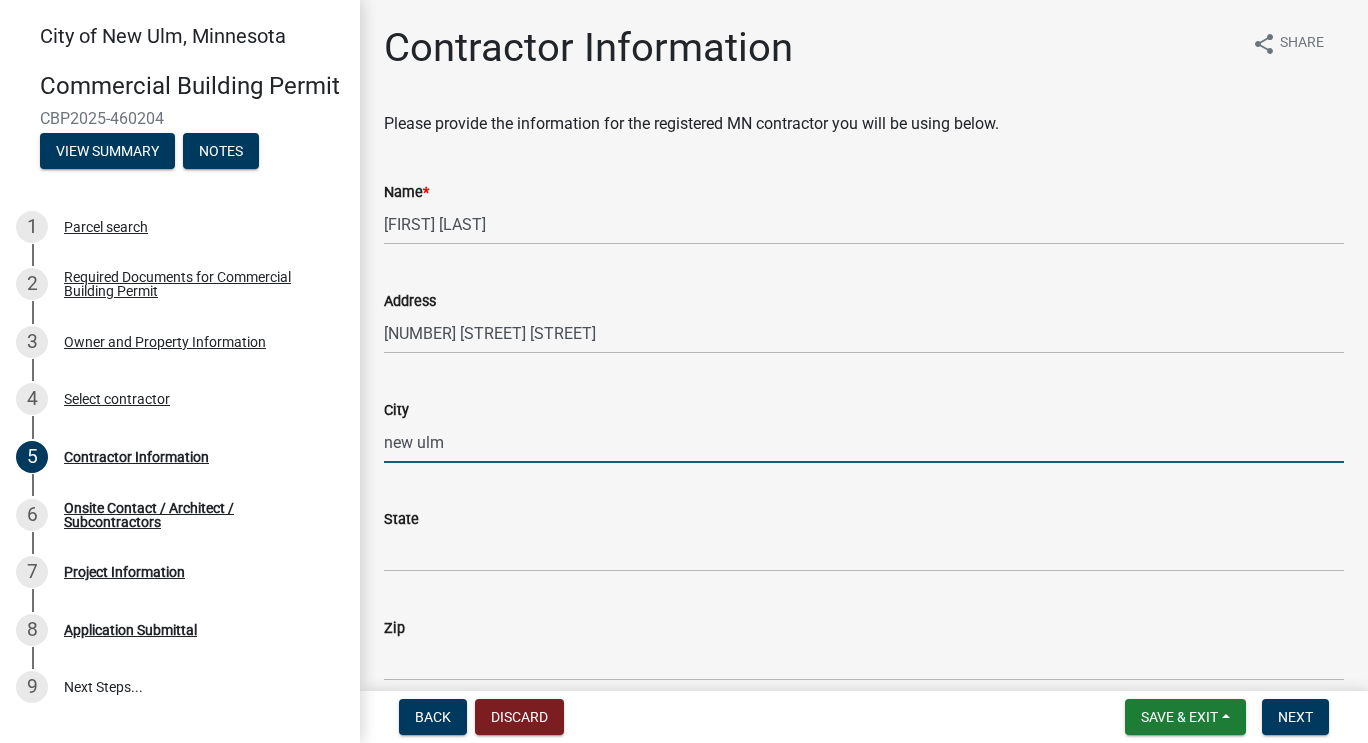 type on "new ulm" 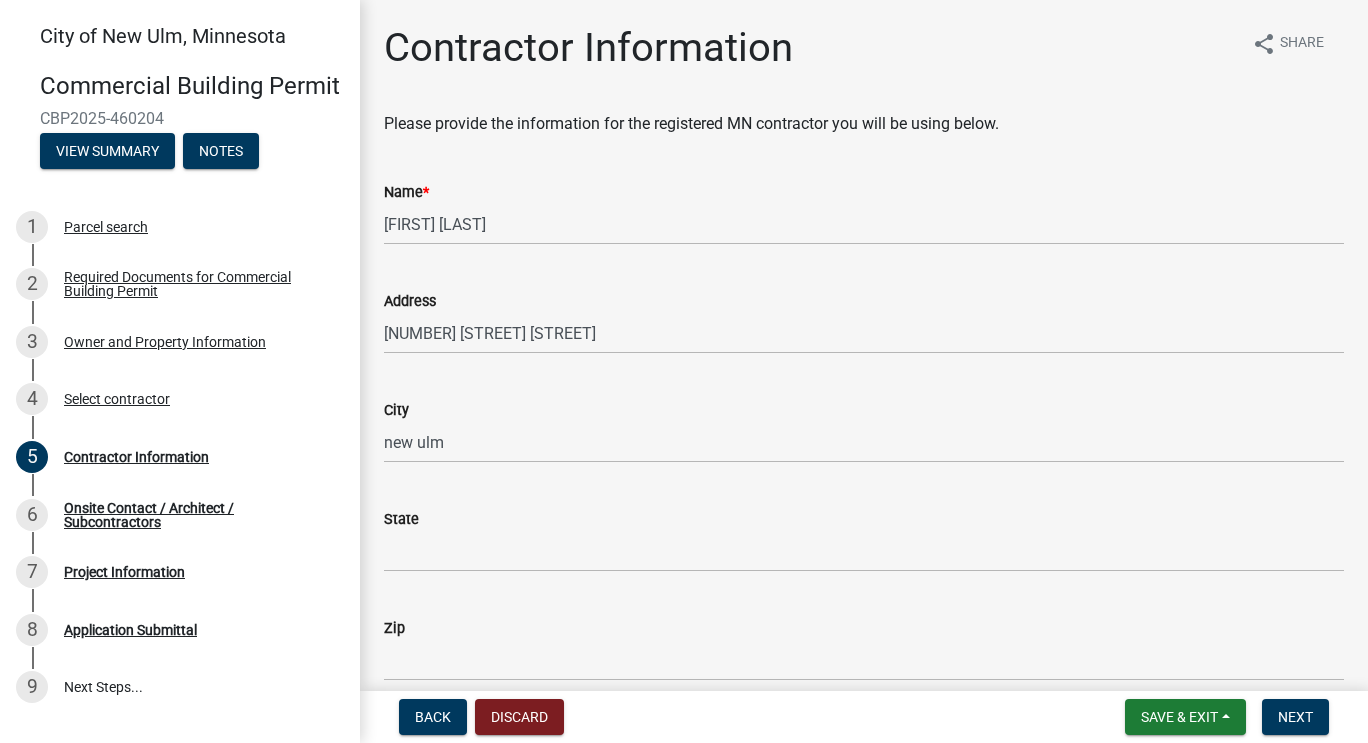 click on "State" 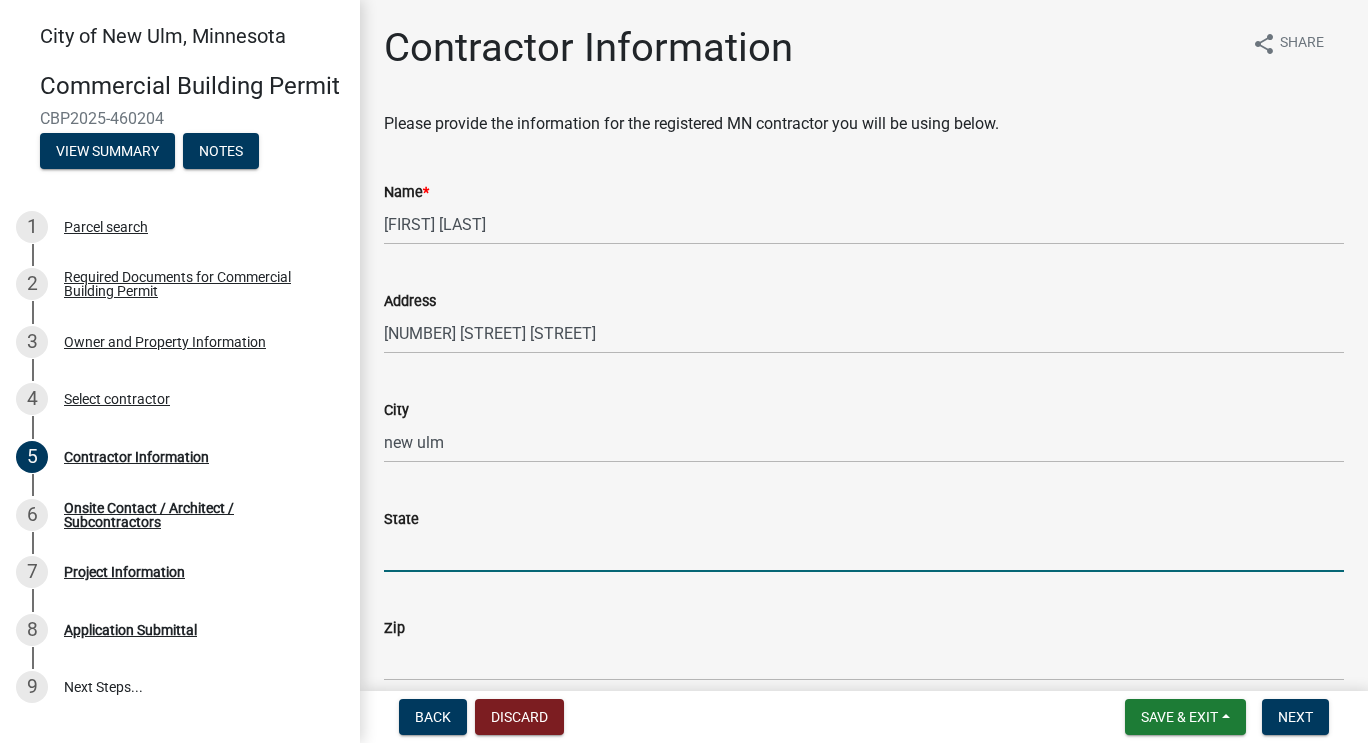 click on "State" at bounding box center [864, 551] 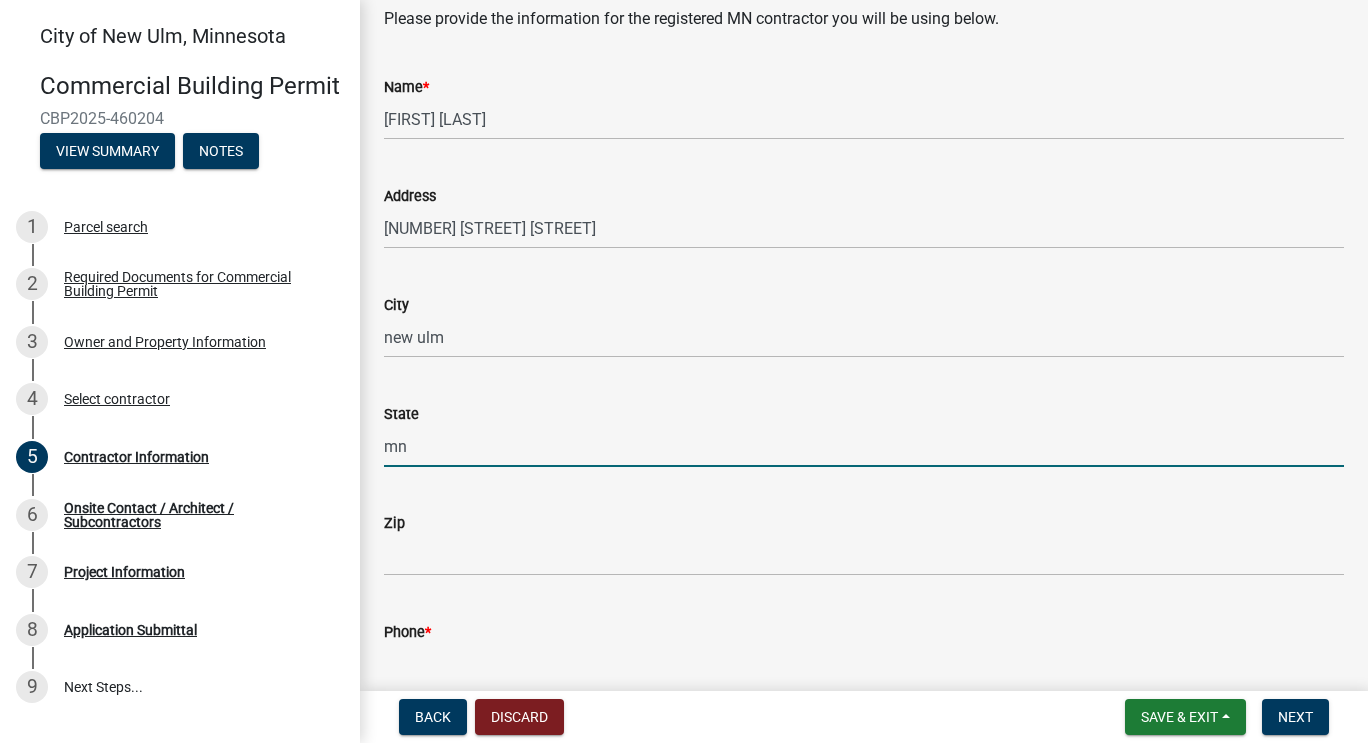 scroll, scrollTop: 200, scrollLeft: 0, axis: vertical 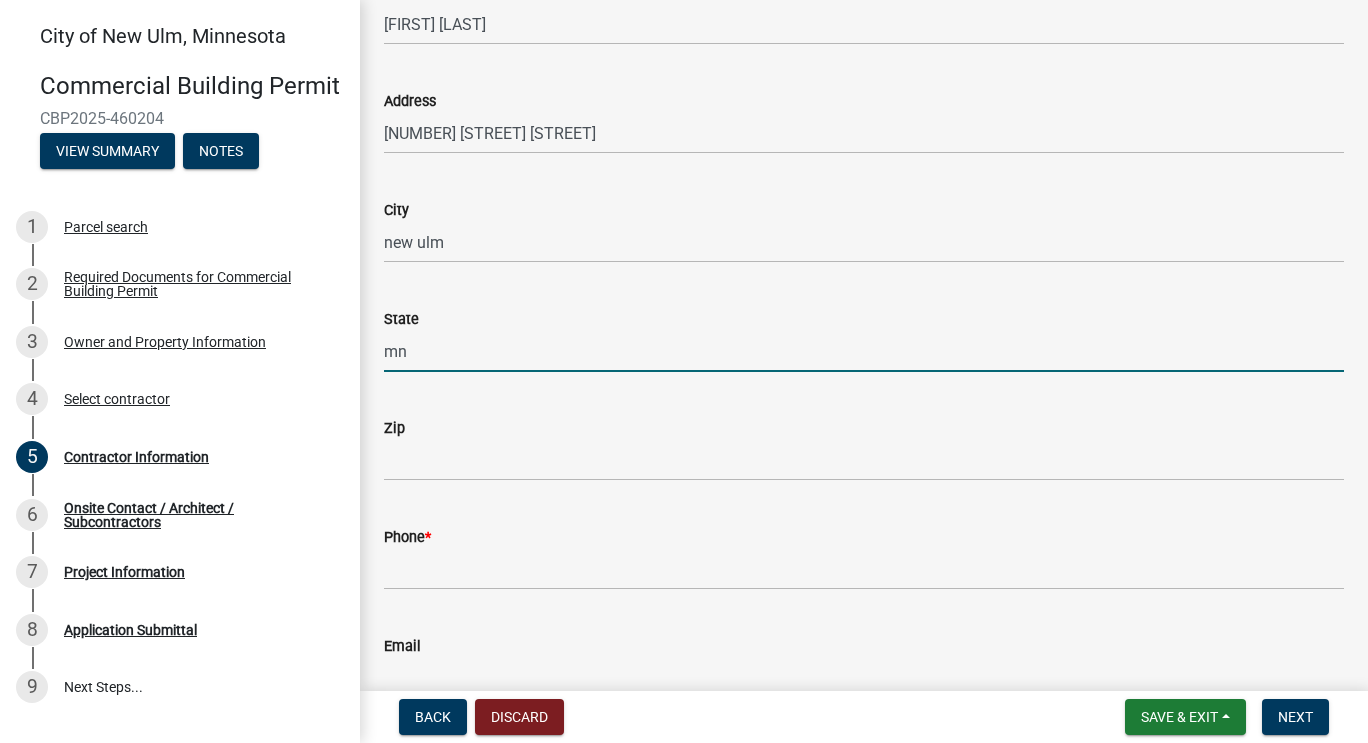 type on "mn" 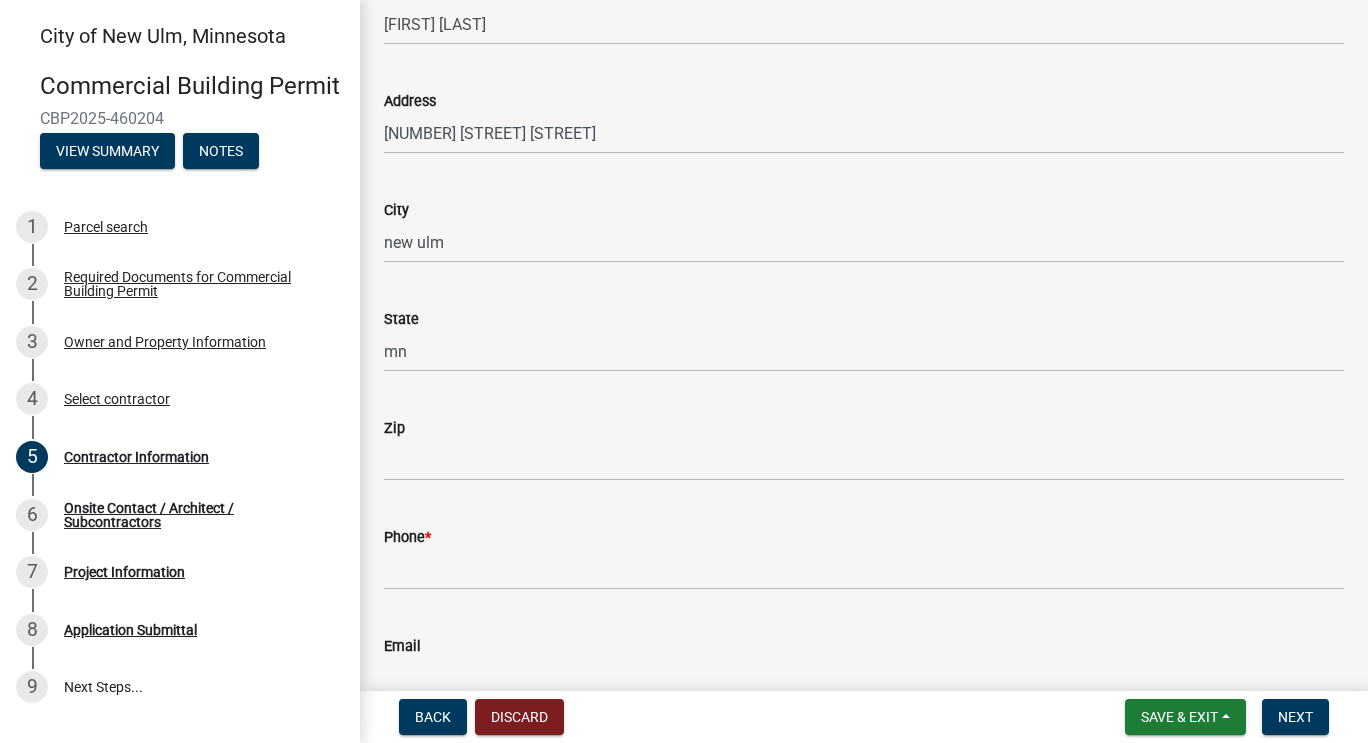 click on "Zip" 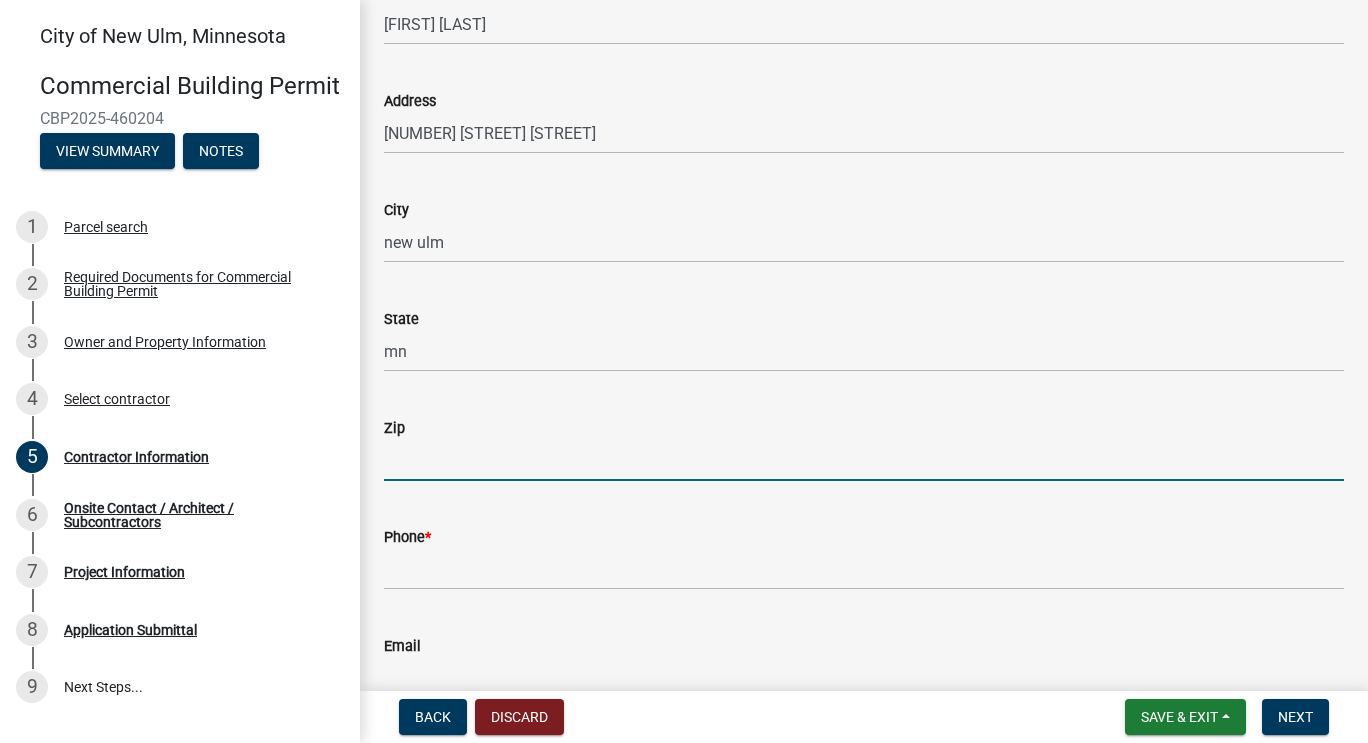 click on "Zip" at bounding box center [864, 460] 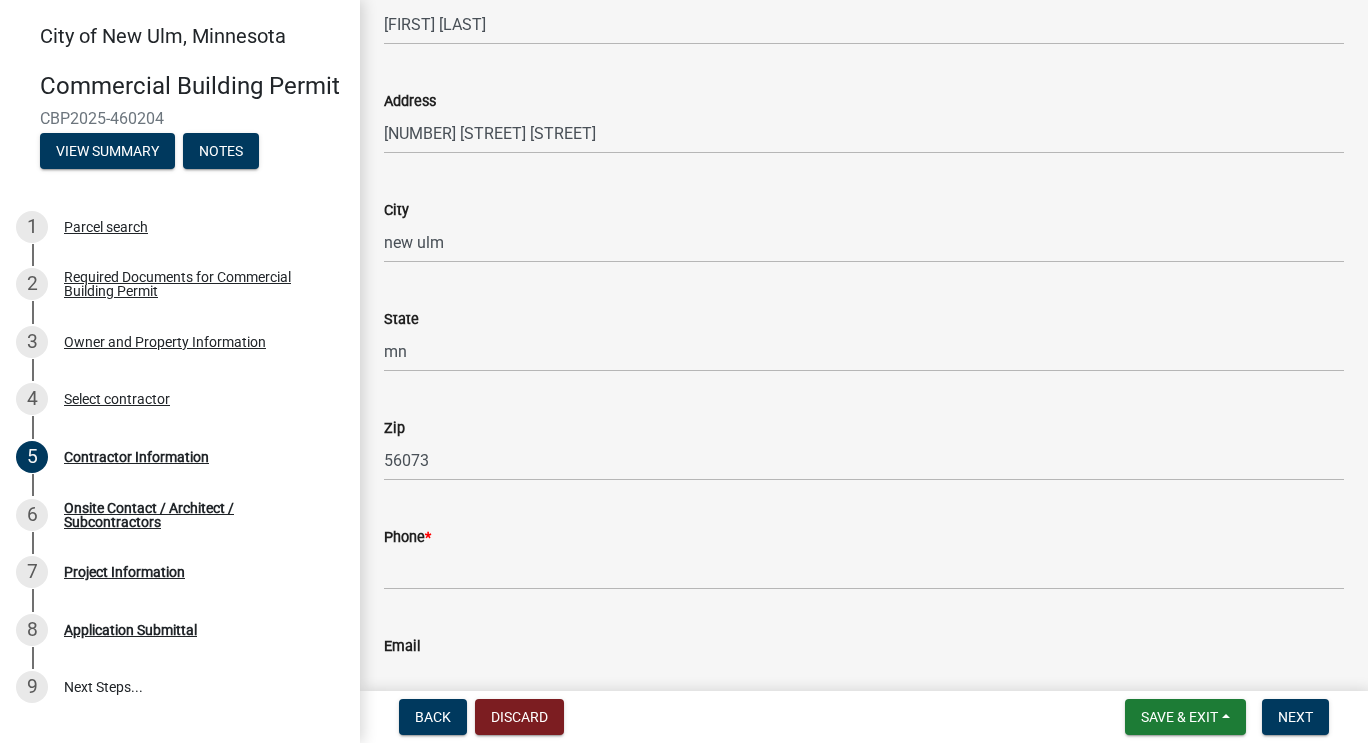 click on "*" 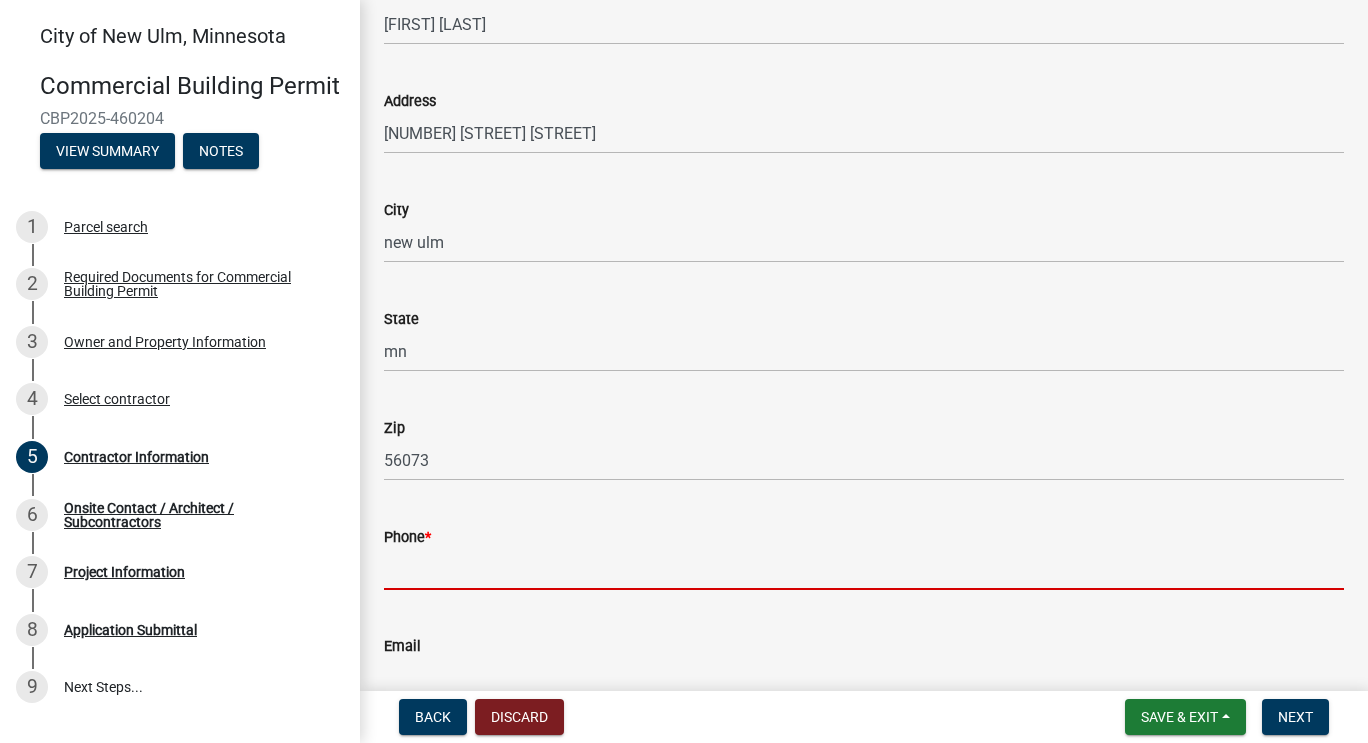 click on "Phone  *" at bounding box center (864, 569) 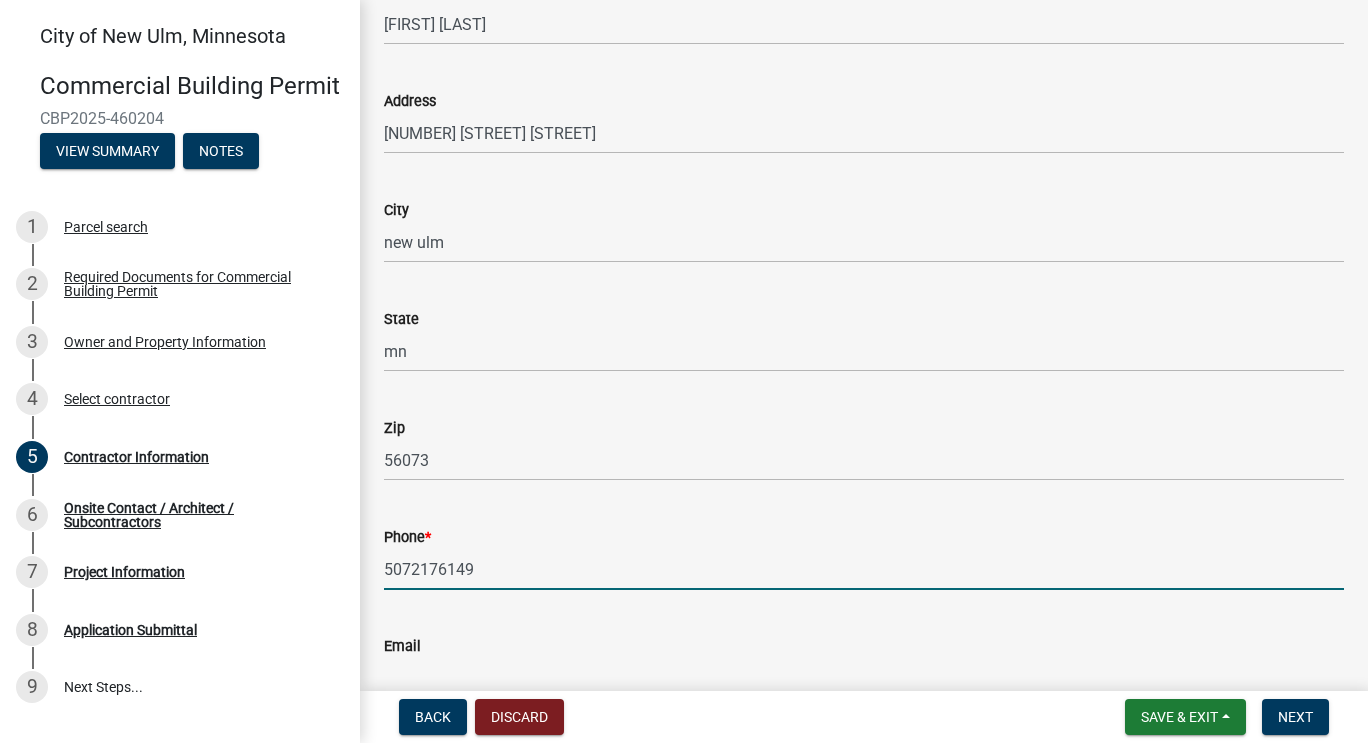 type on "5072176149" 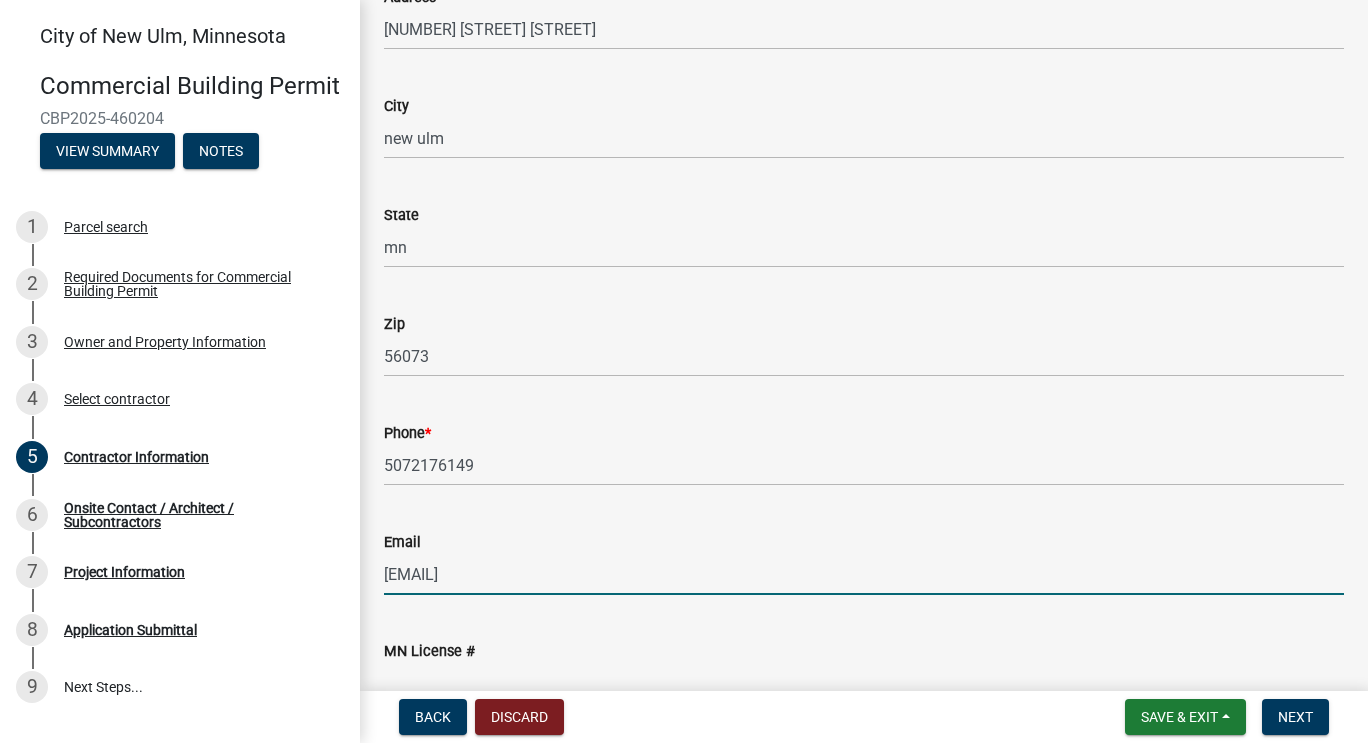 scroll, scrollTop: 405, scrollLeft: 0, axis: vertical 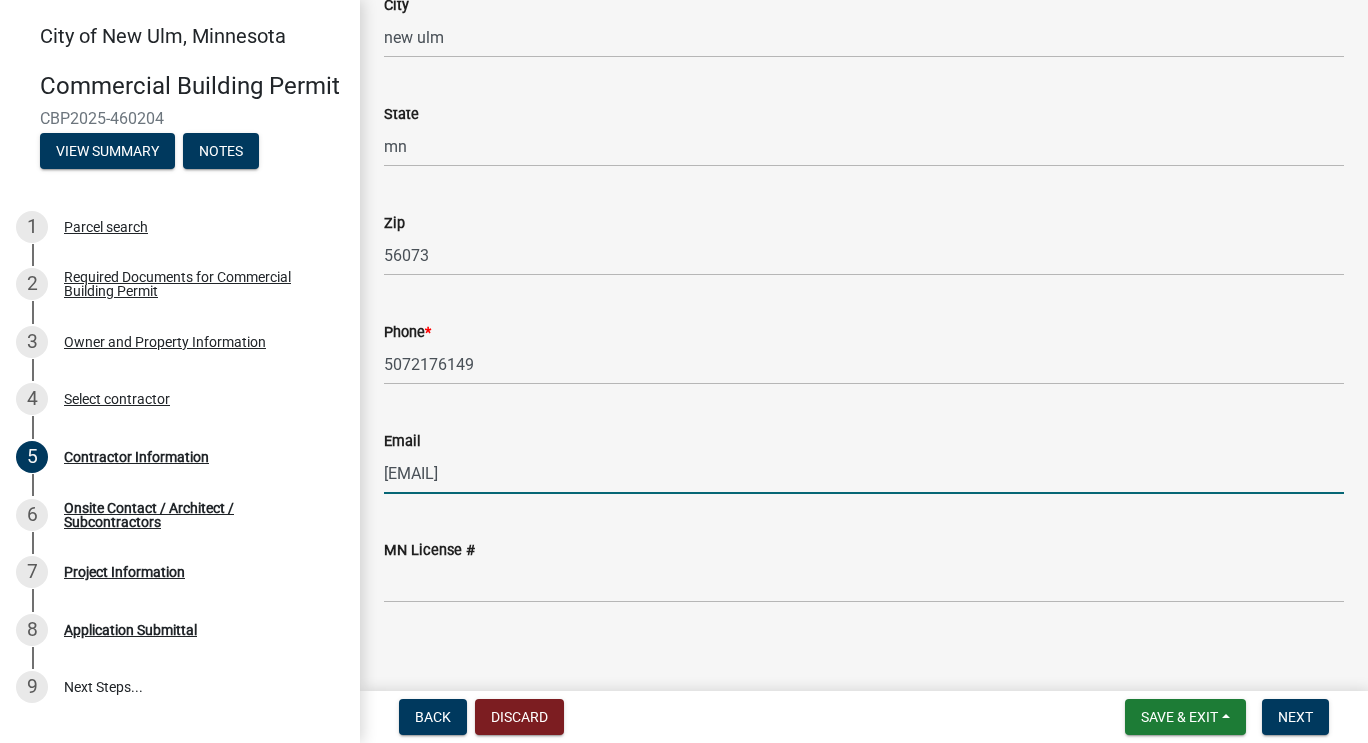type on "[EMAIL]" 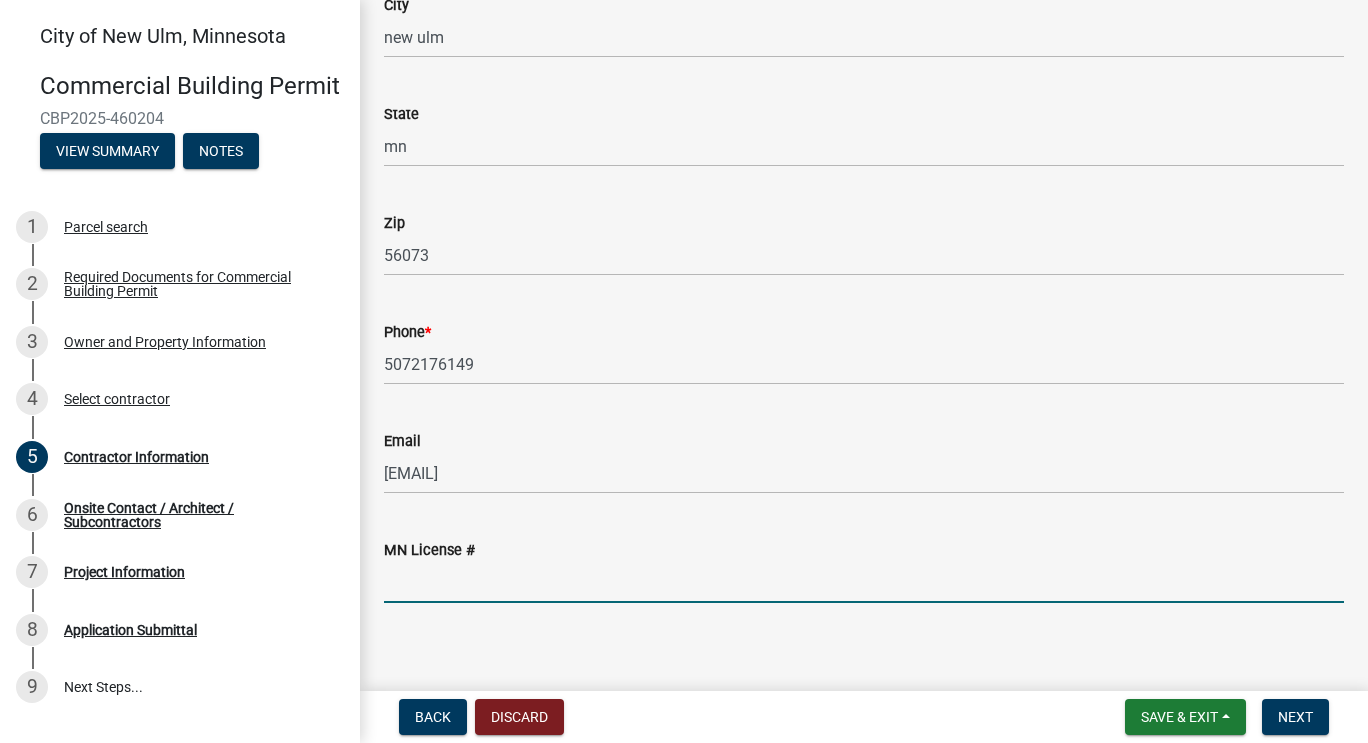 click on "MN License #" at bounding box center (864, 582) 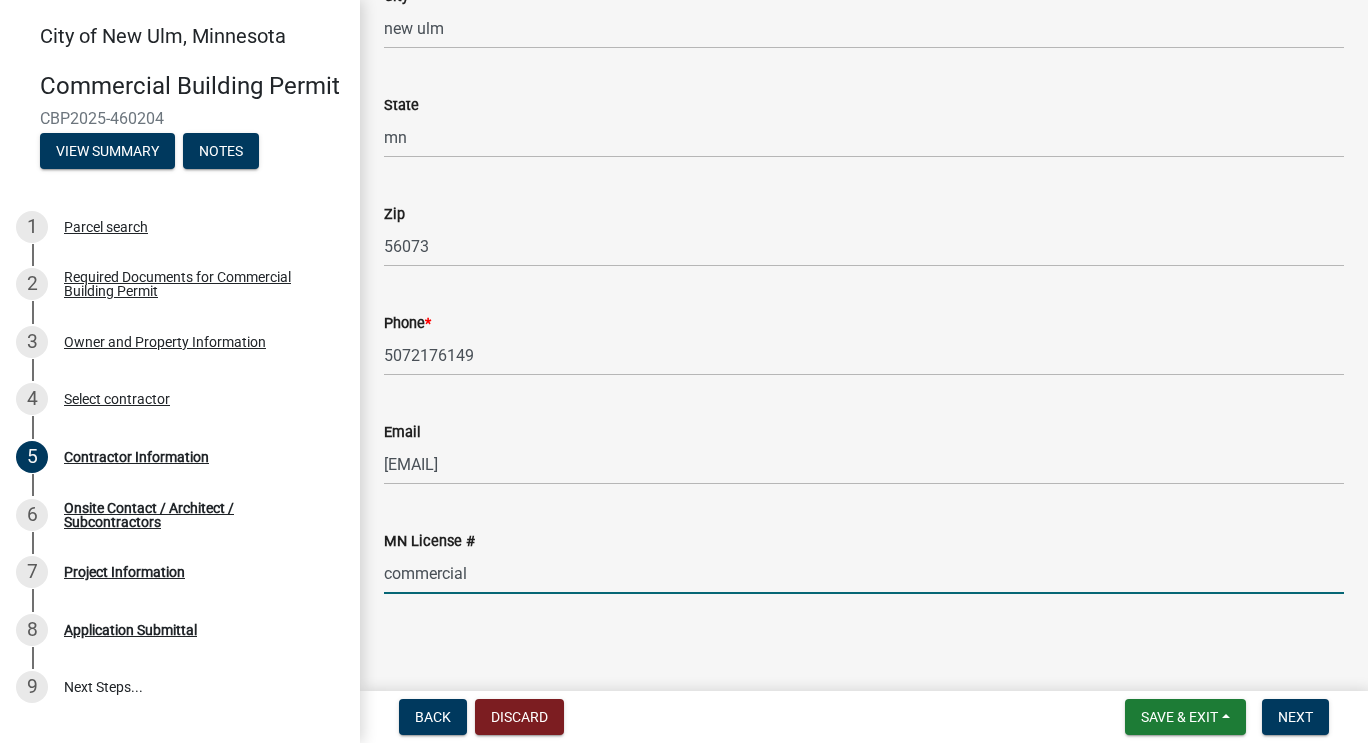 scroll, scrollTop: 419, scrollLeft: 0, axis: vertical 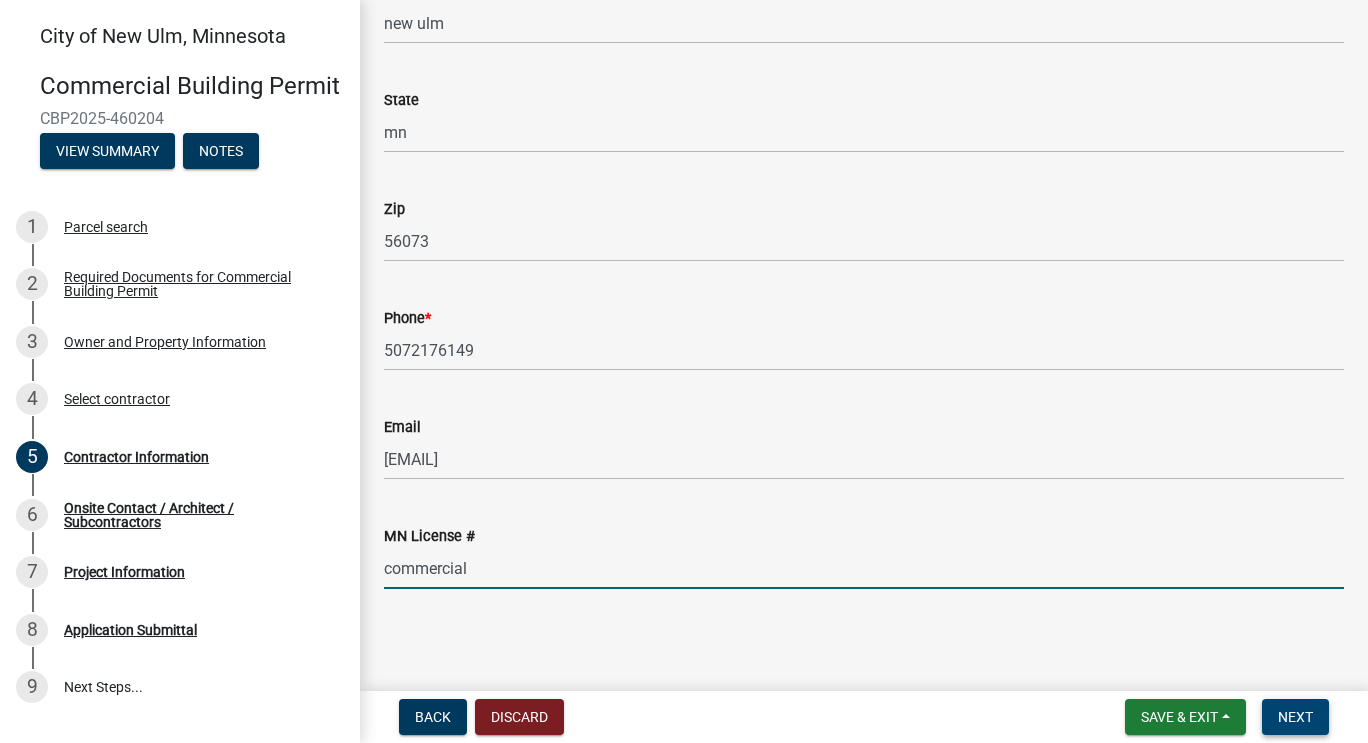 type on "commercial" 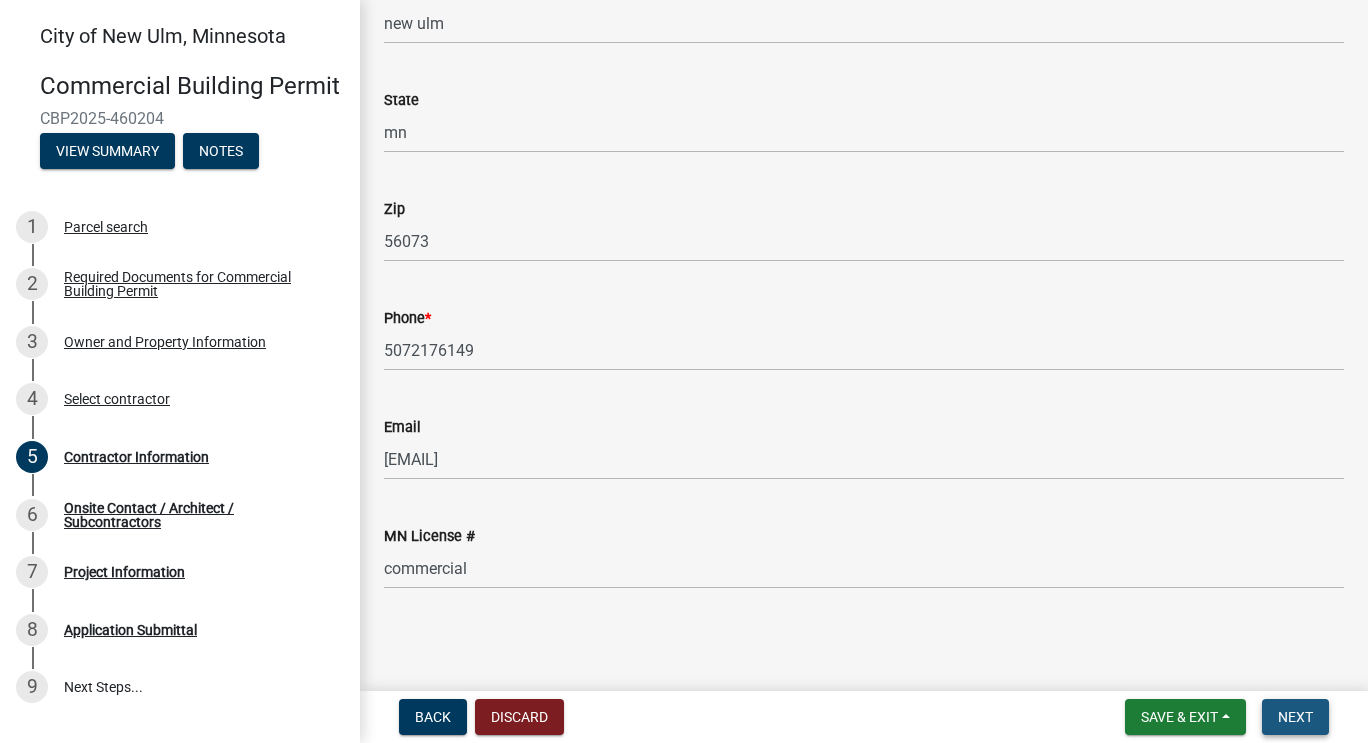 click on "Next" at bounding box center [1295, 717] 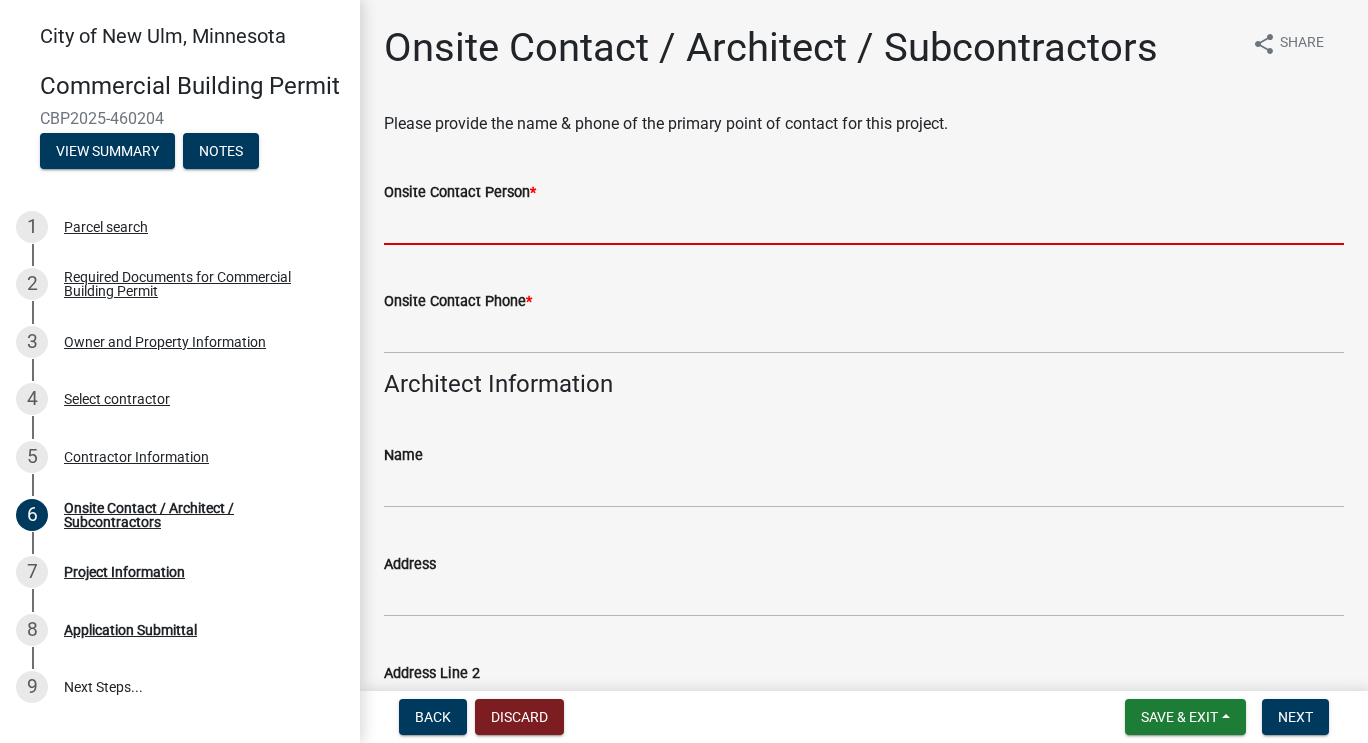 click on "Onsite Contact Person  *" at bounding box center (864, 224) 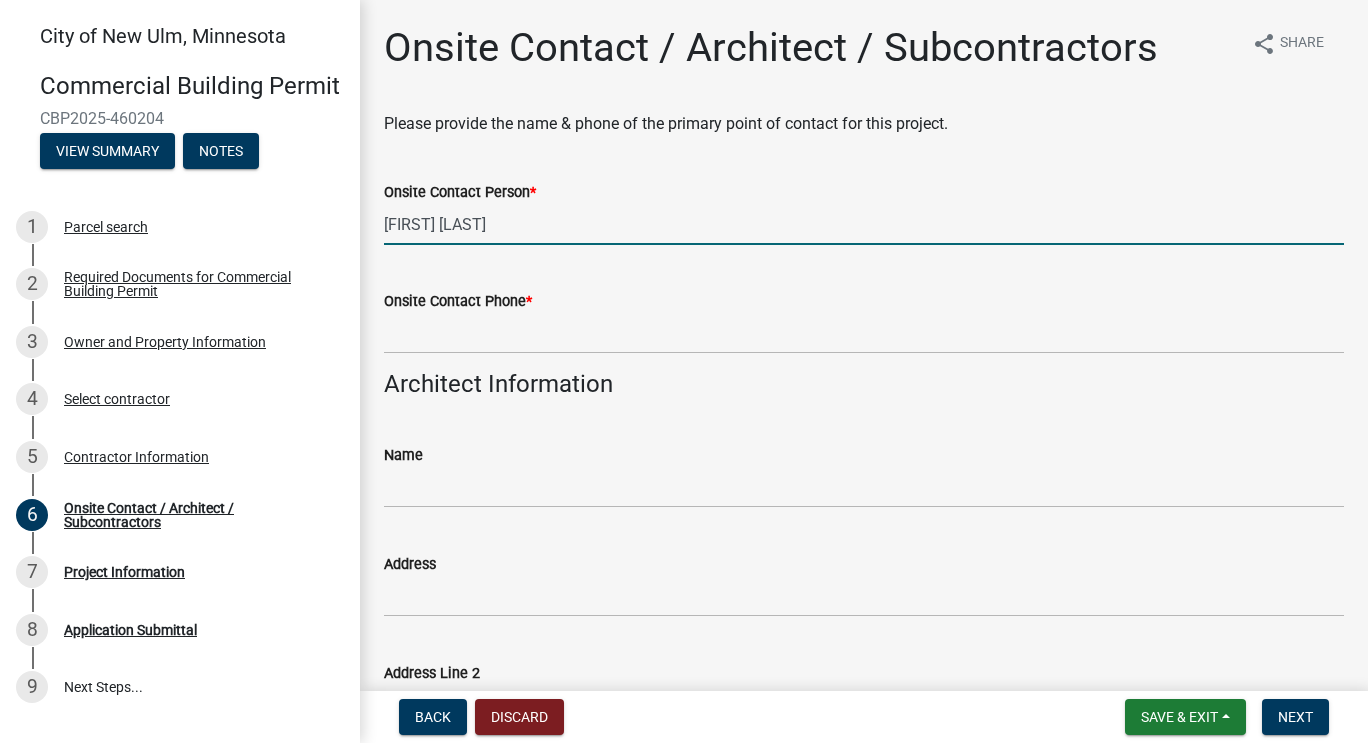 type on "[FIRST] [LAST]" 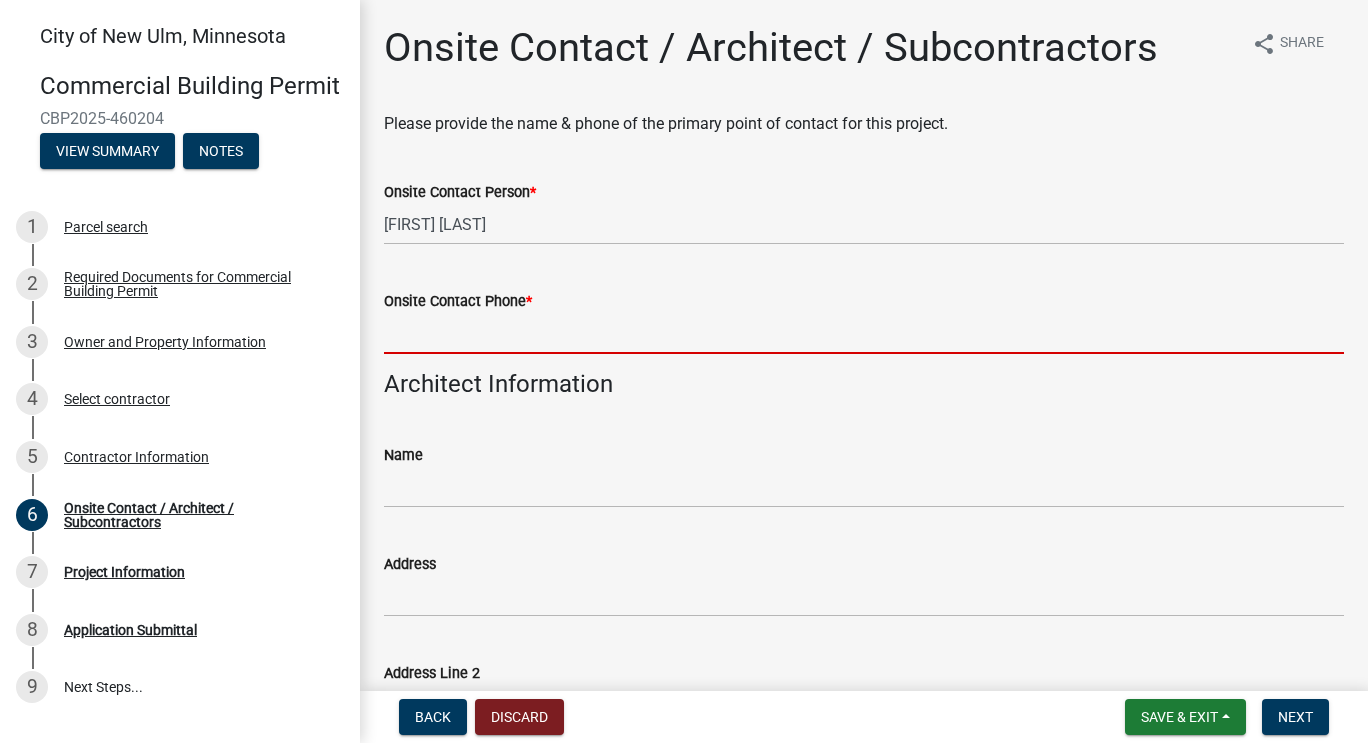 click on "Onsite Contact Phone  *" at bounding box center (864, 333) 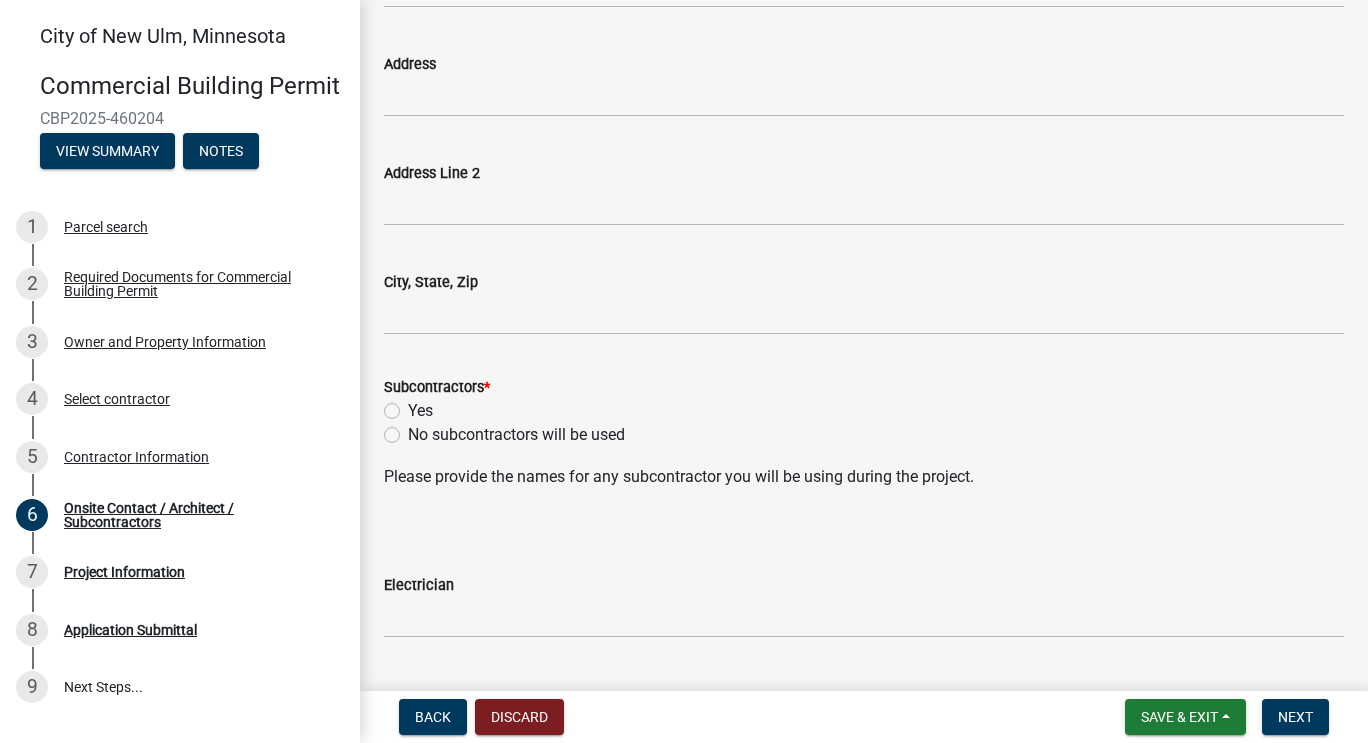 scroll, scrollTop: 700, scrollLeft: 0, axis: vertical 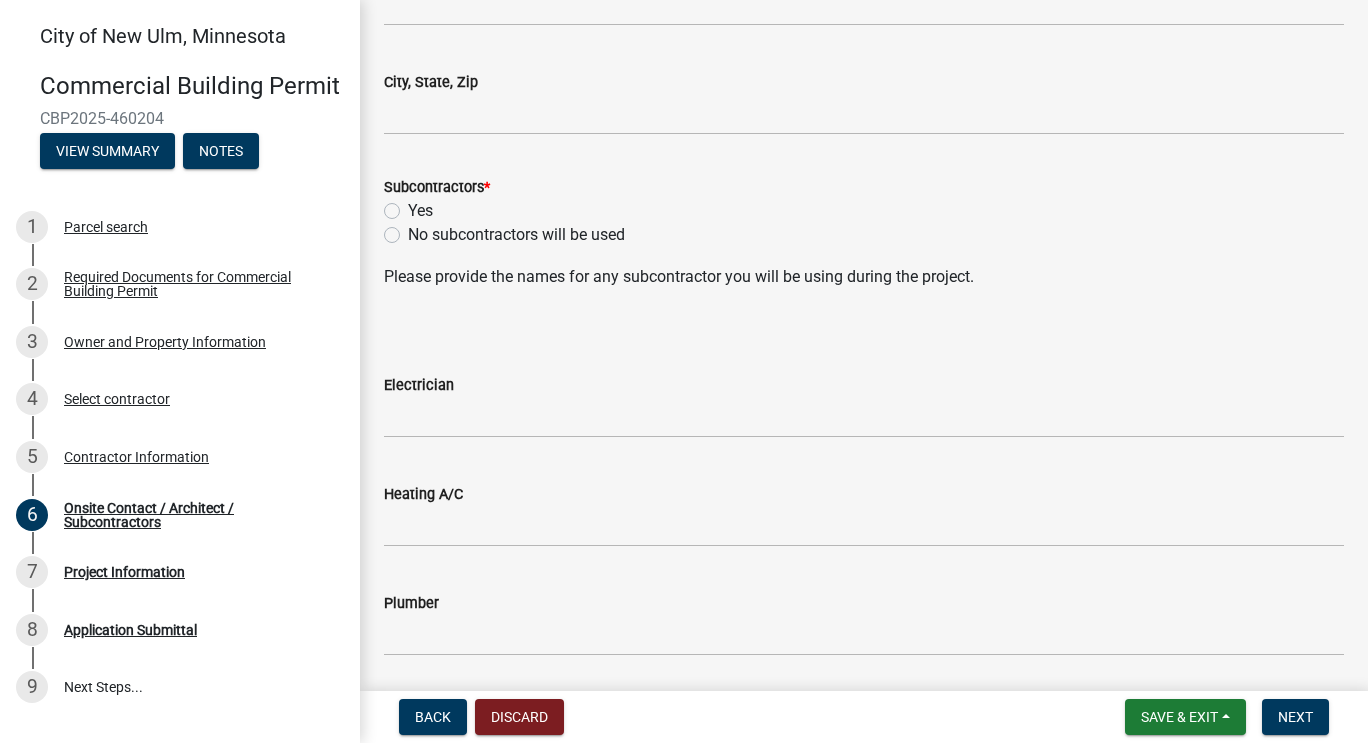 type on "5072176149" 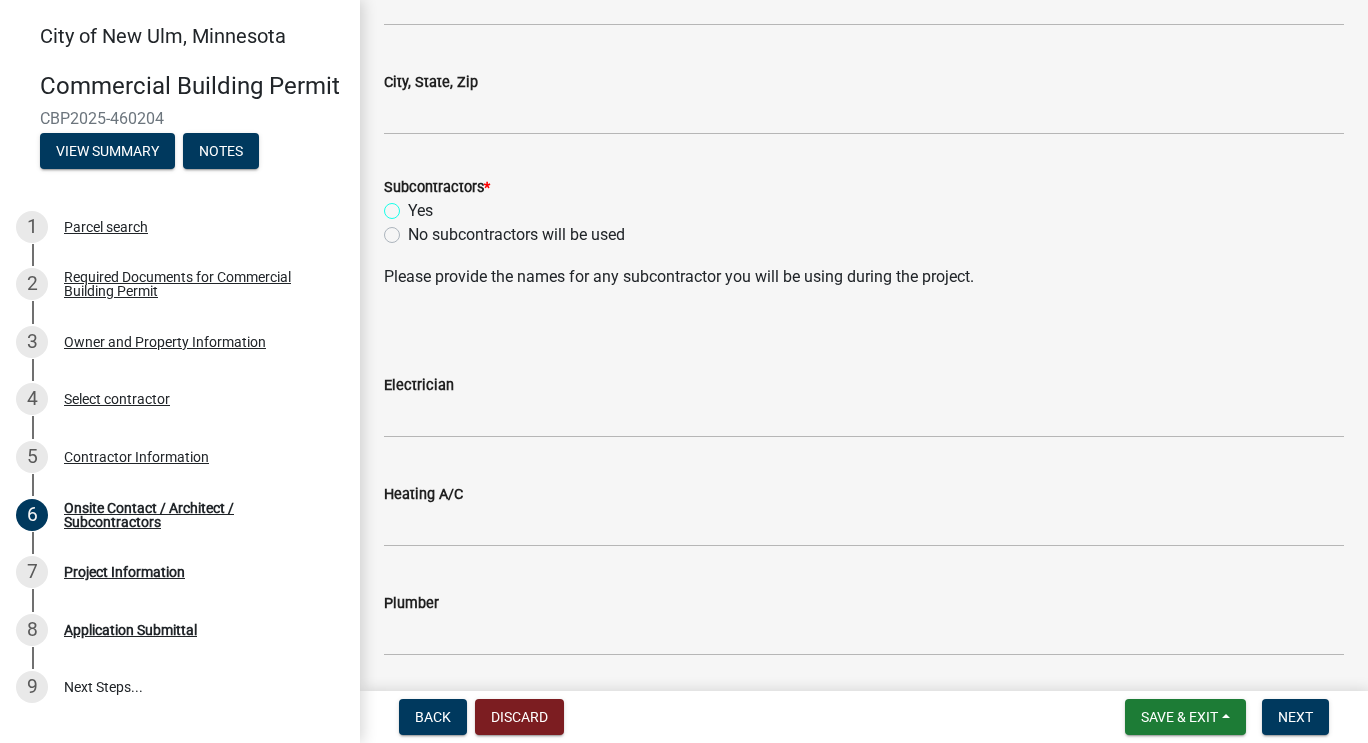 click on "Yes" at bounding box center [414, 205] 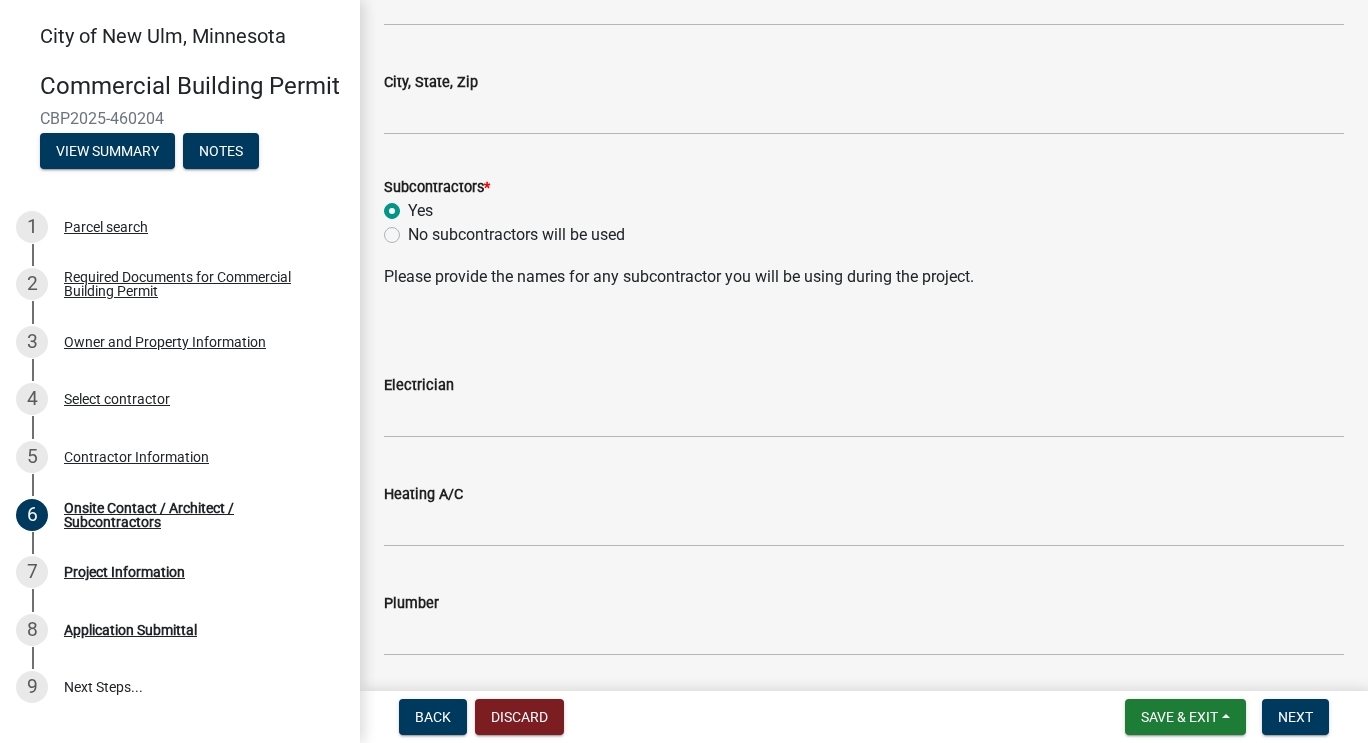 radio on "true" 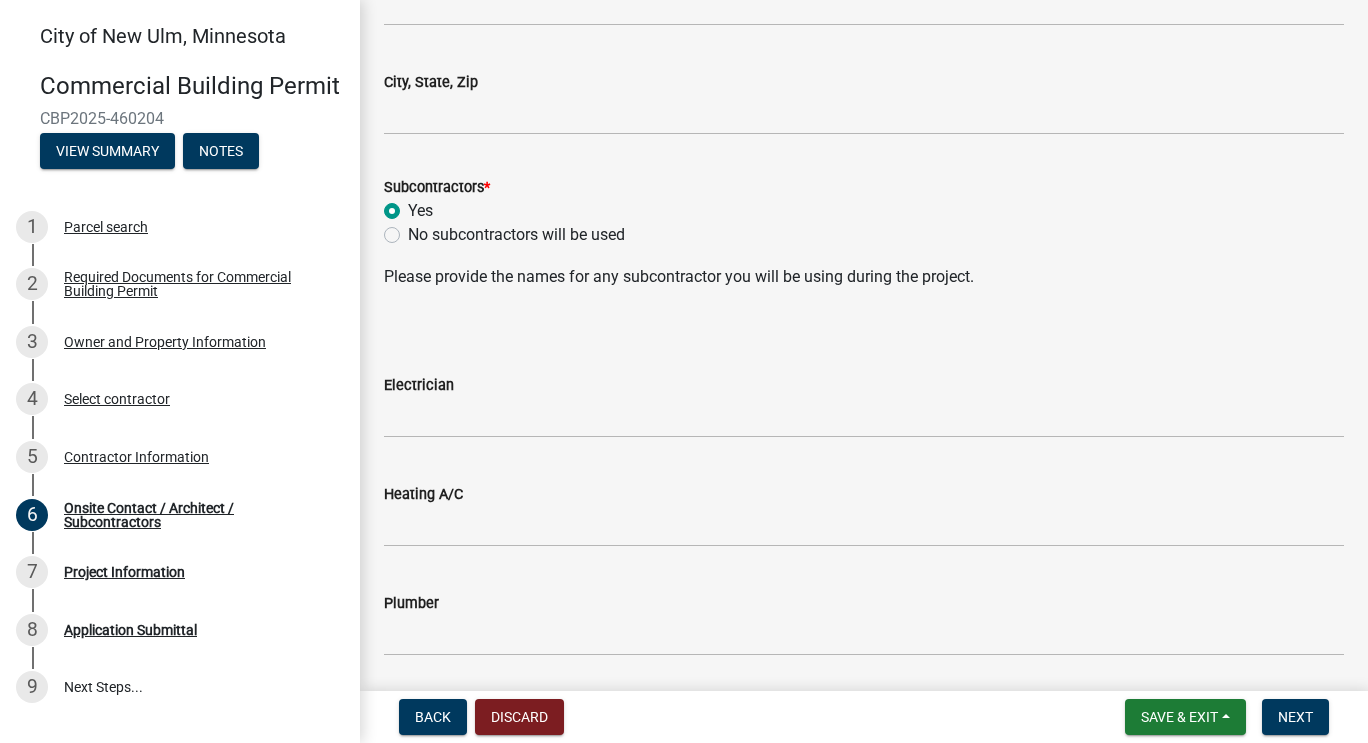 click on "Plumber" 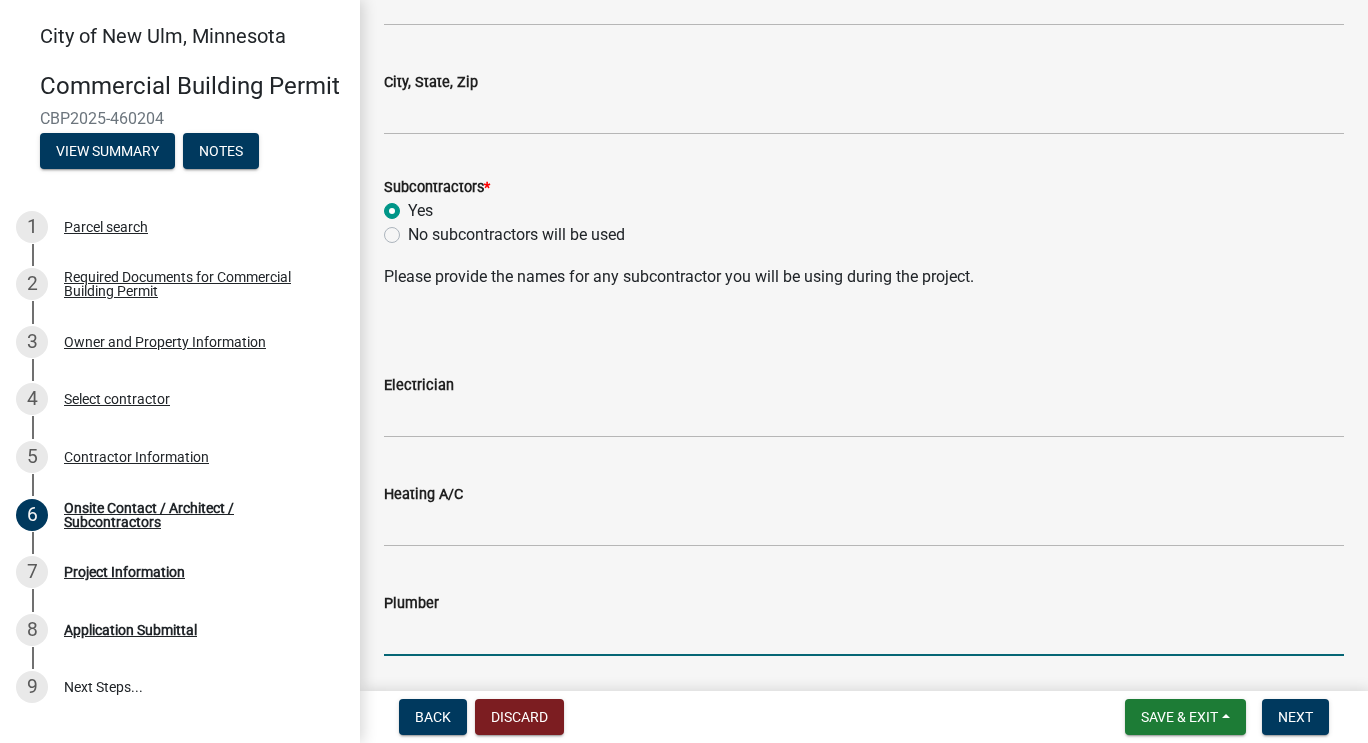 click on "Plumber" at bounding box center [864, 635] 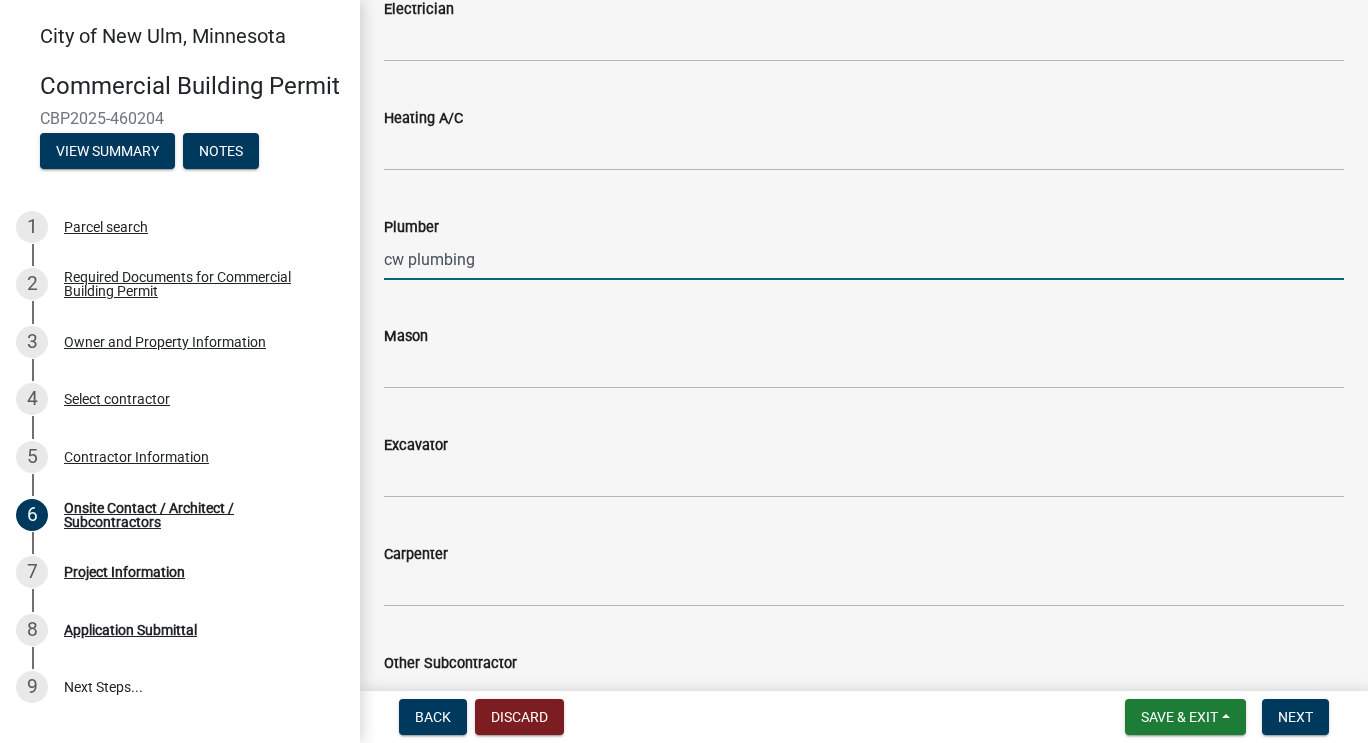 scroll, scrollTop: 1100, scrollLeft: 0, axis: vertical 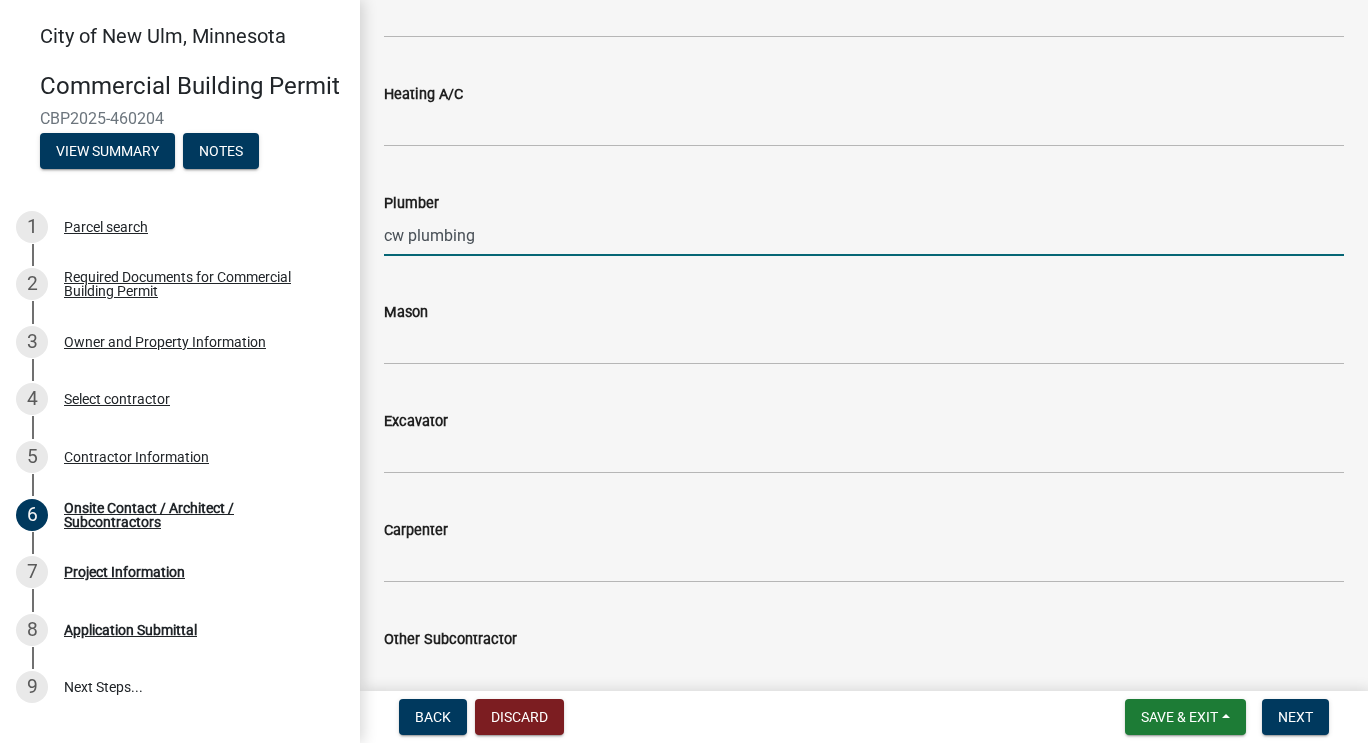 type on "cw plumbing" 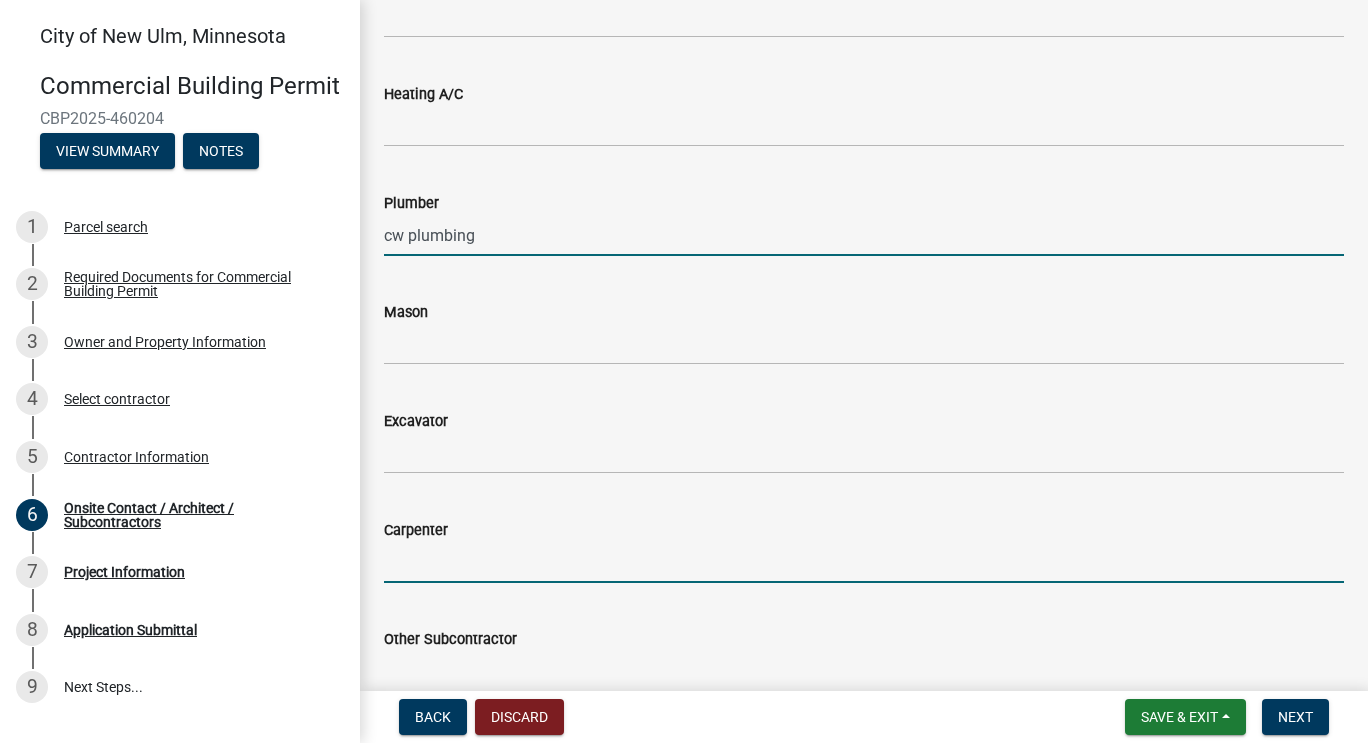 click on "Carpenter" at bounding box center [864, 562] 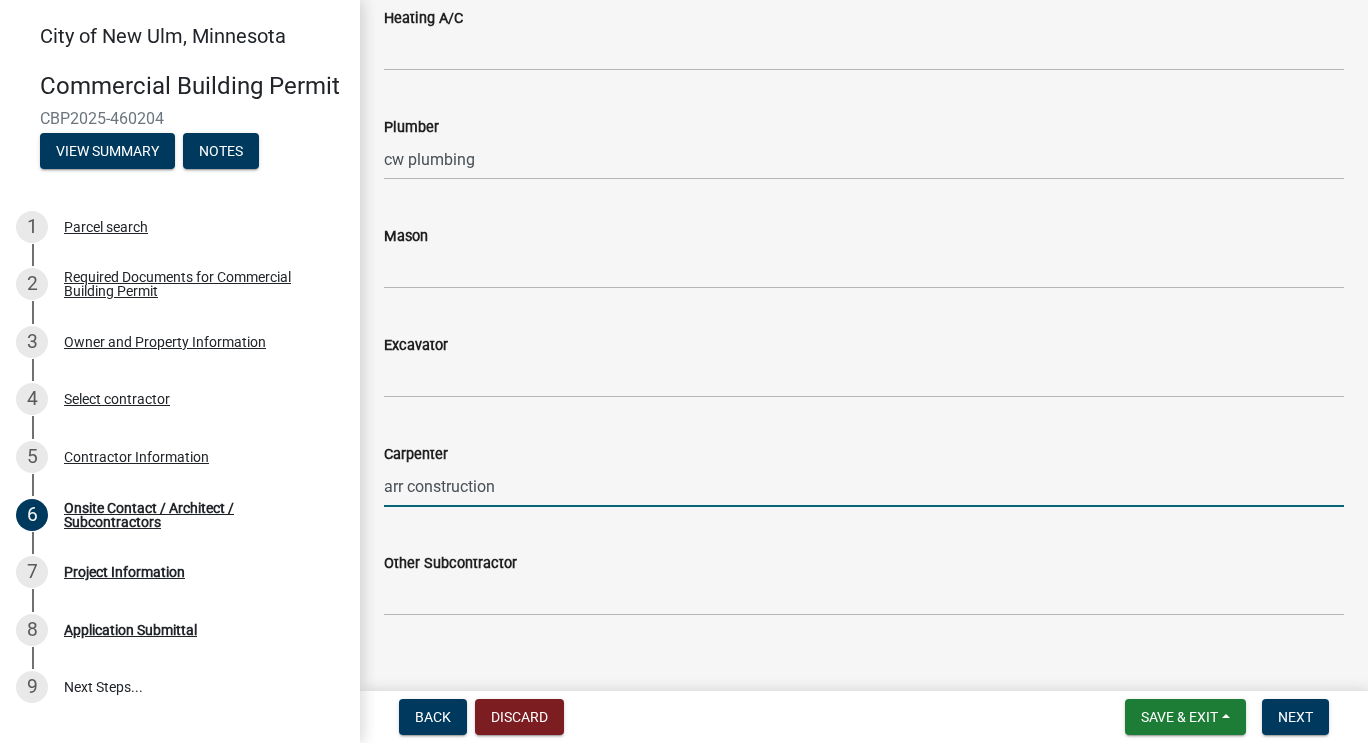 scroll, scrollTop: 1200, scrollLeft: 0, axis: vertical 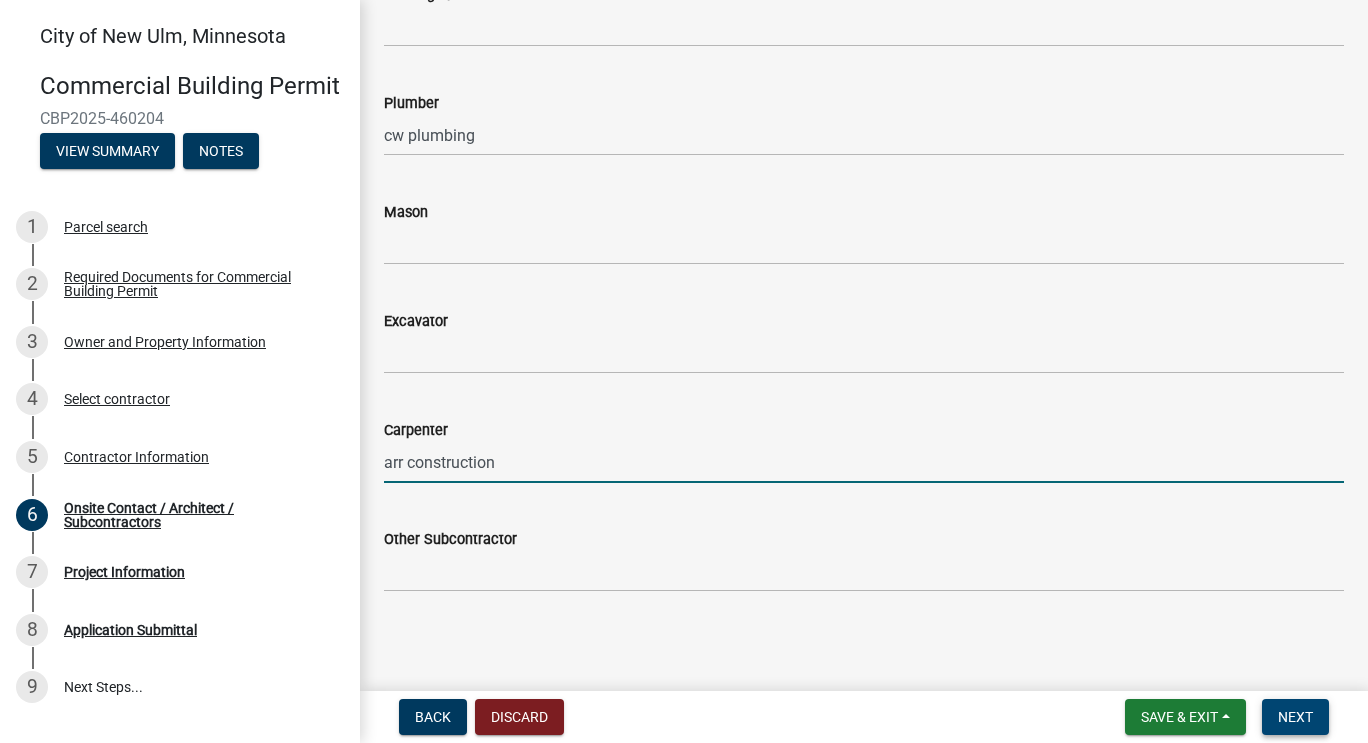 type on "arr construction" 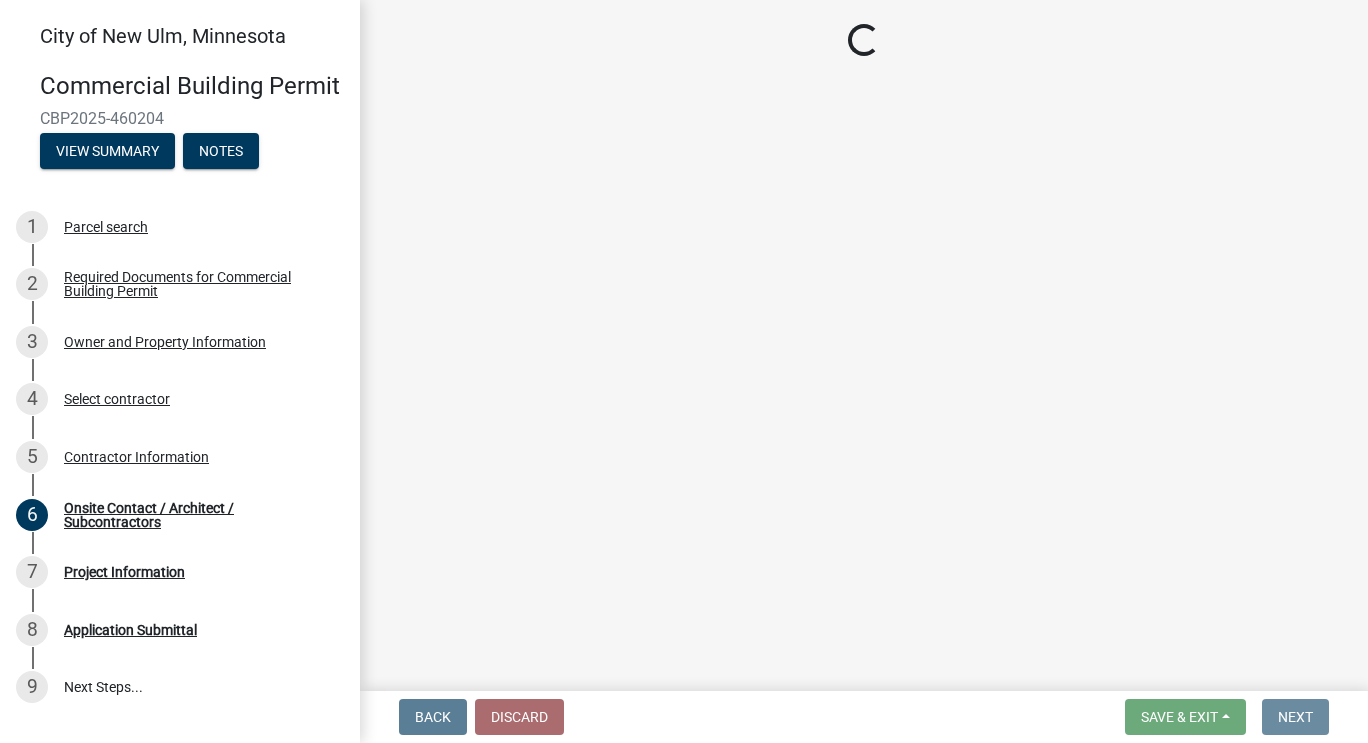 scroll, scrollTop: 0, scrollLeft: 0, axis: both 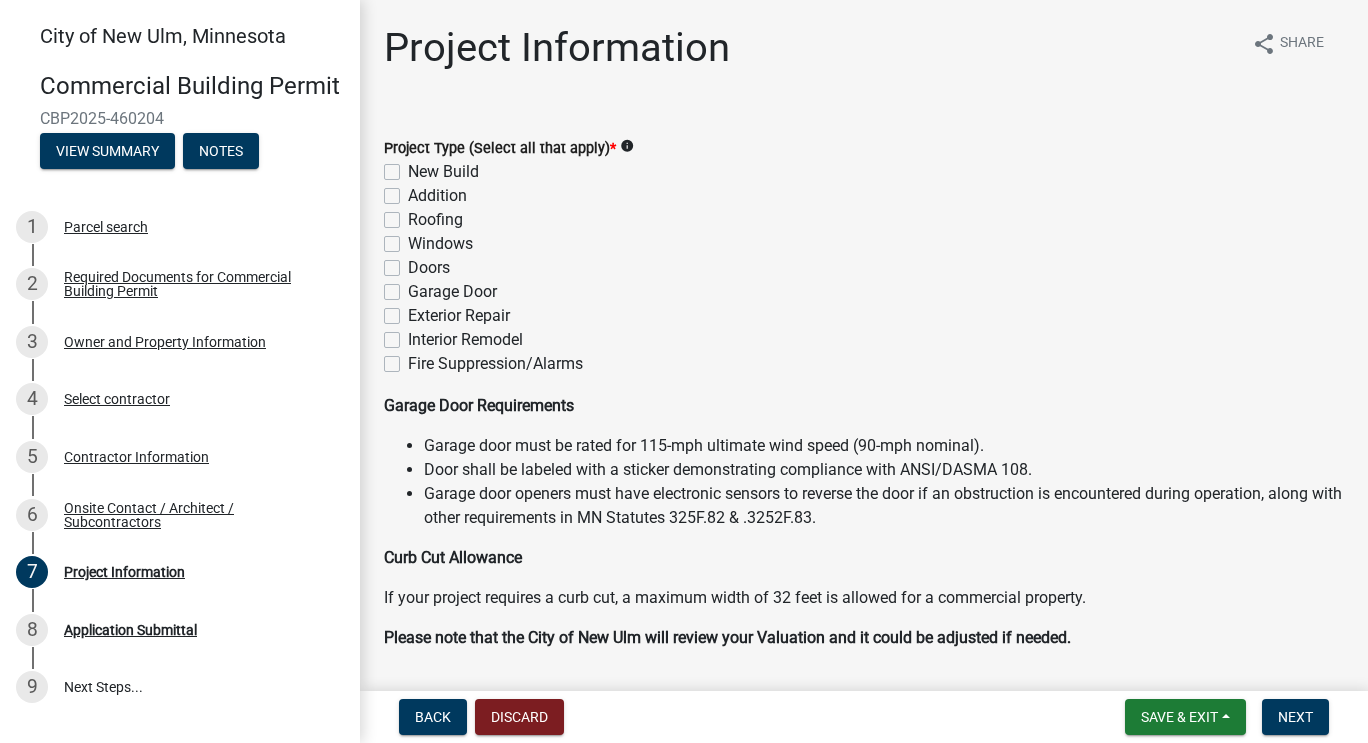 click on "Interior Remodel" 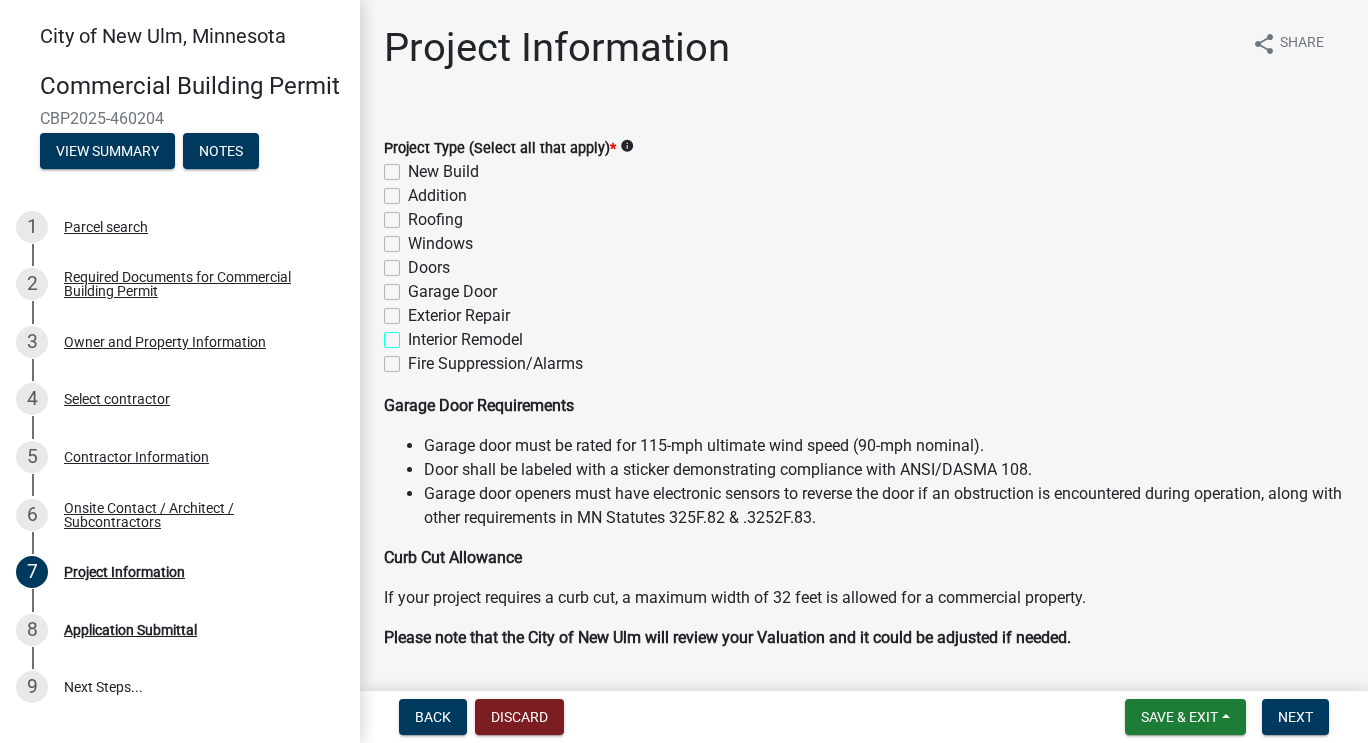 click on "Interior Remodel" at bounding box center [414, 334] 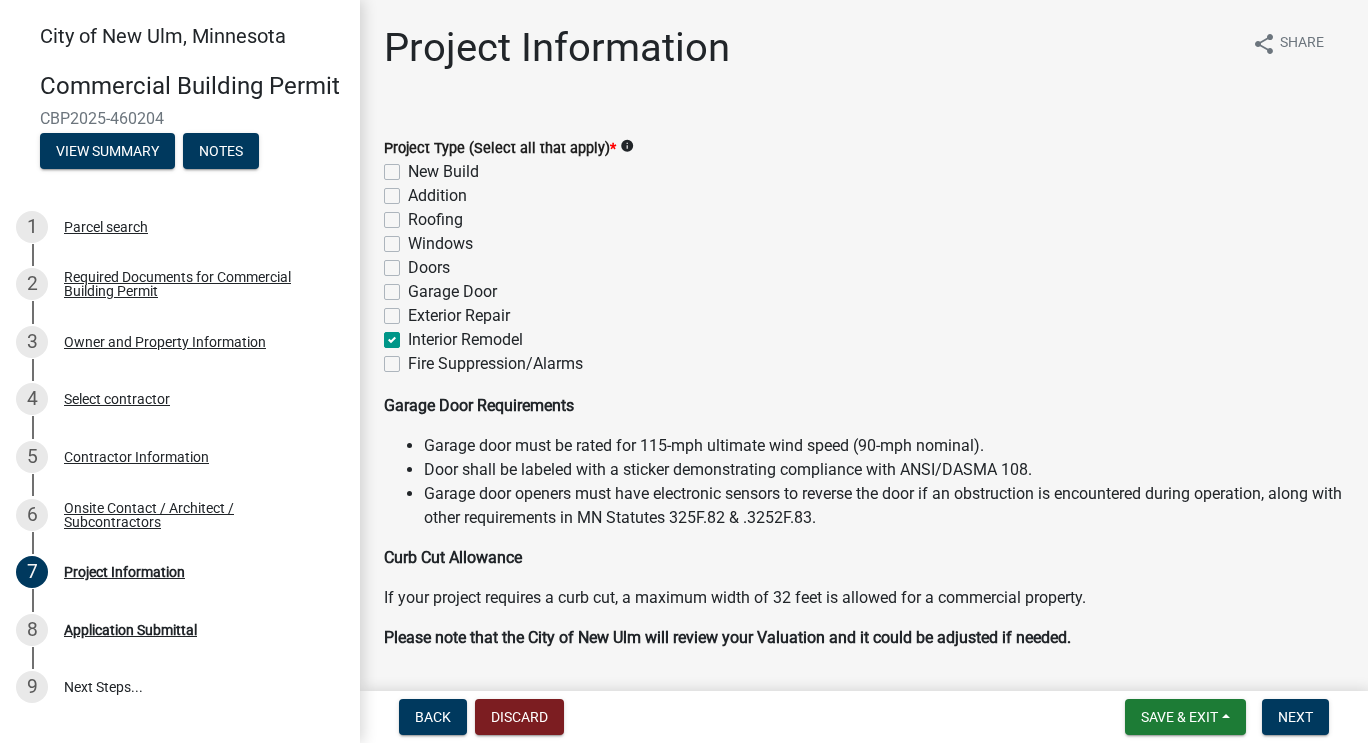 checkbox on "false" 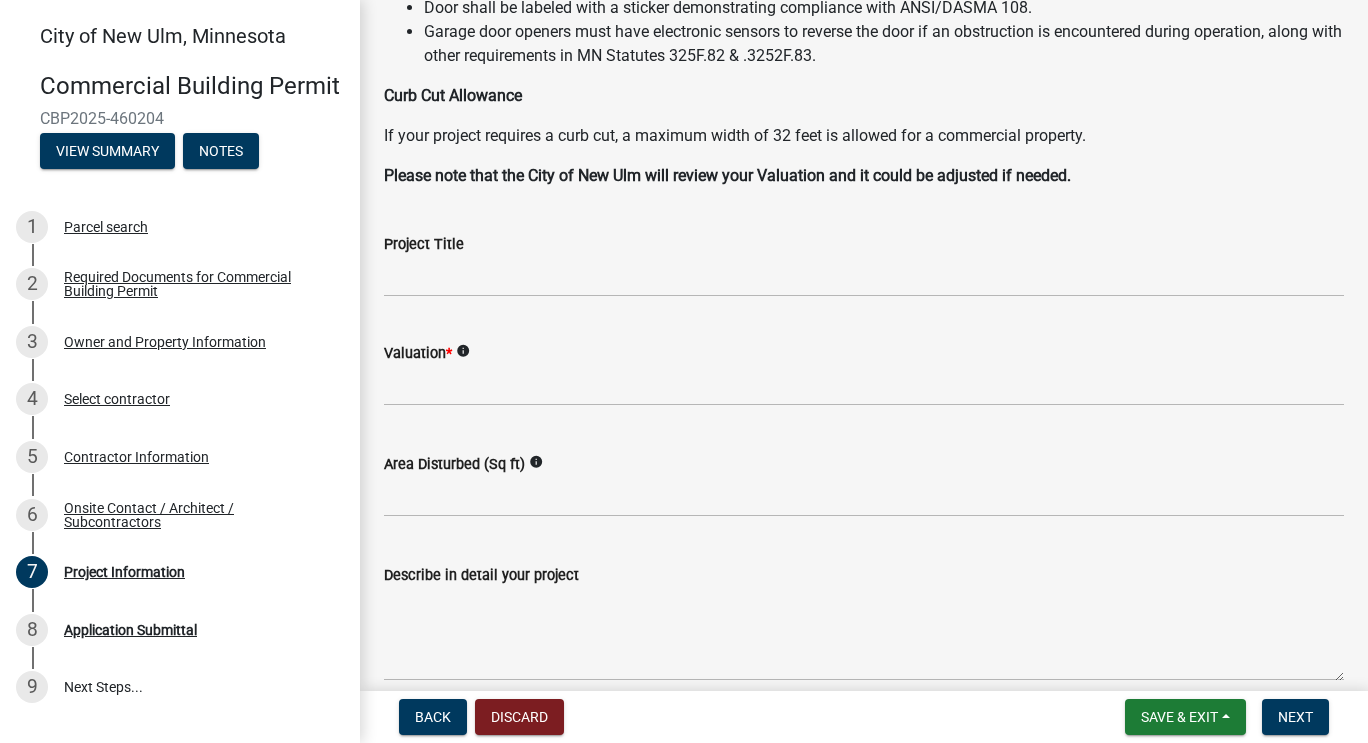 scroll, scrollTop: 500, scrollLeft: 0, axis: vertical 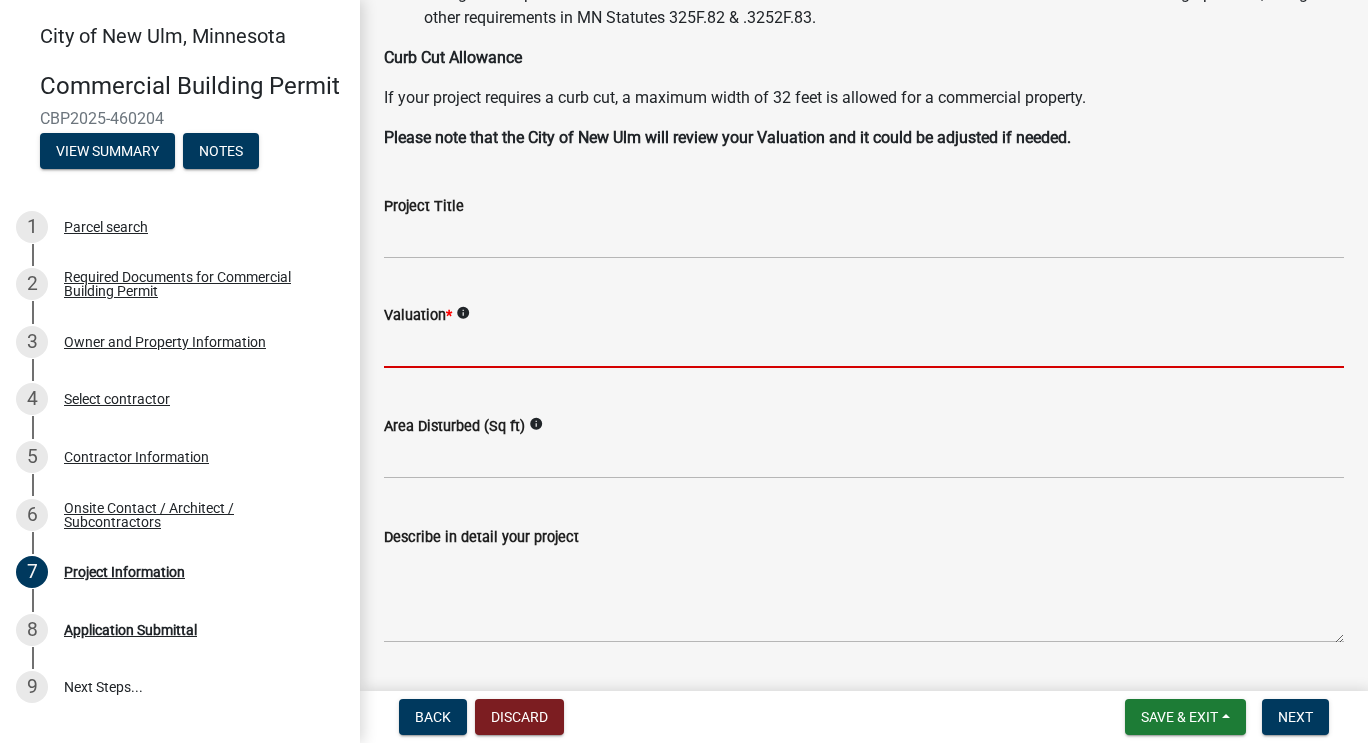 click 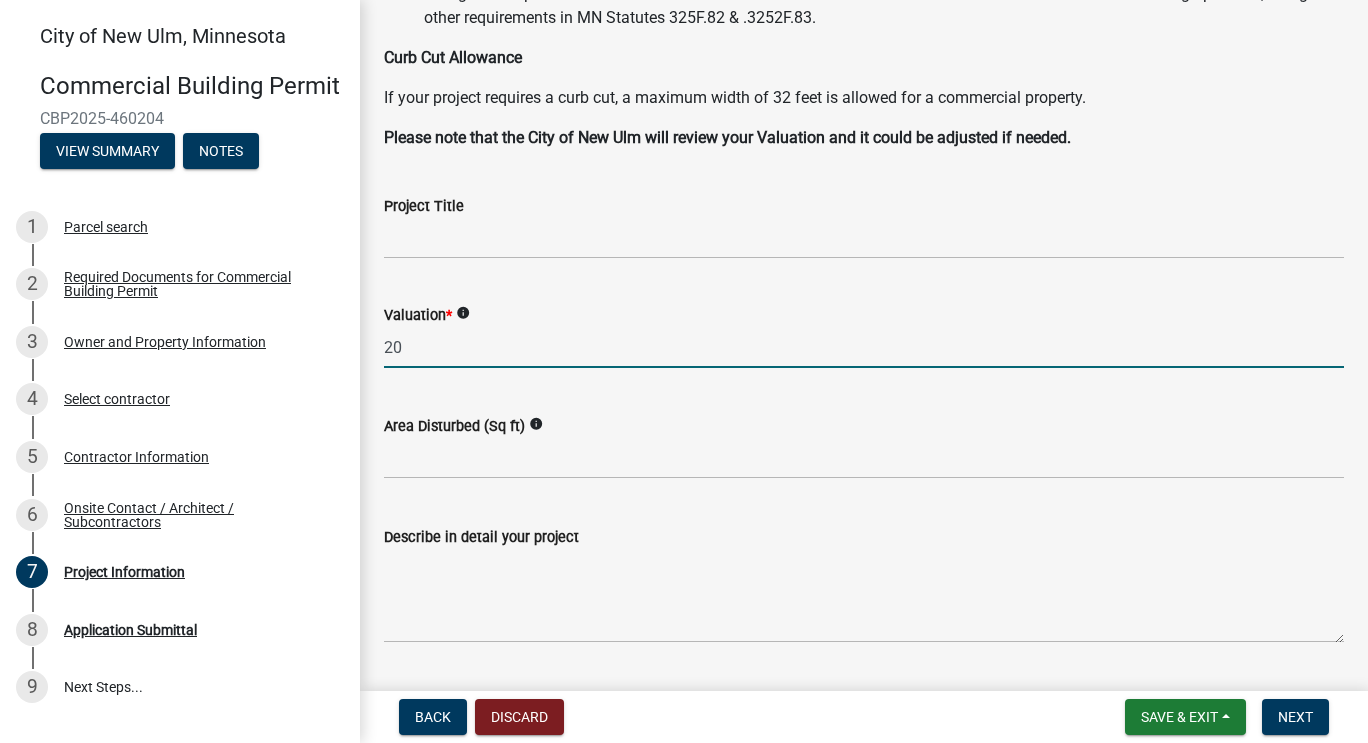click on "20" 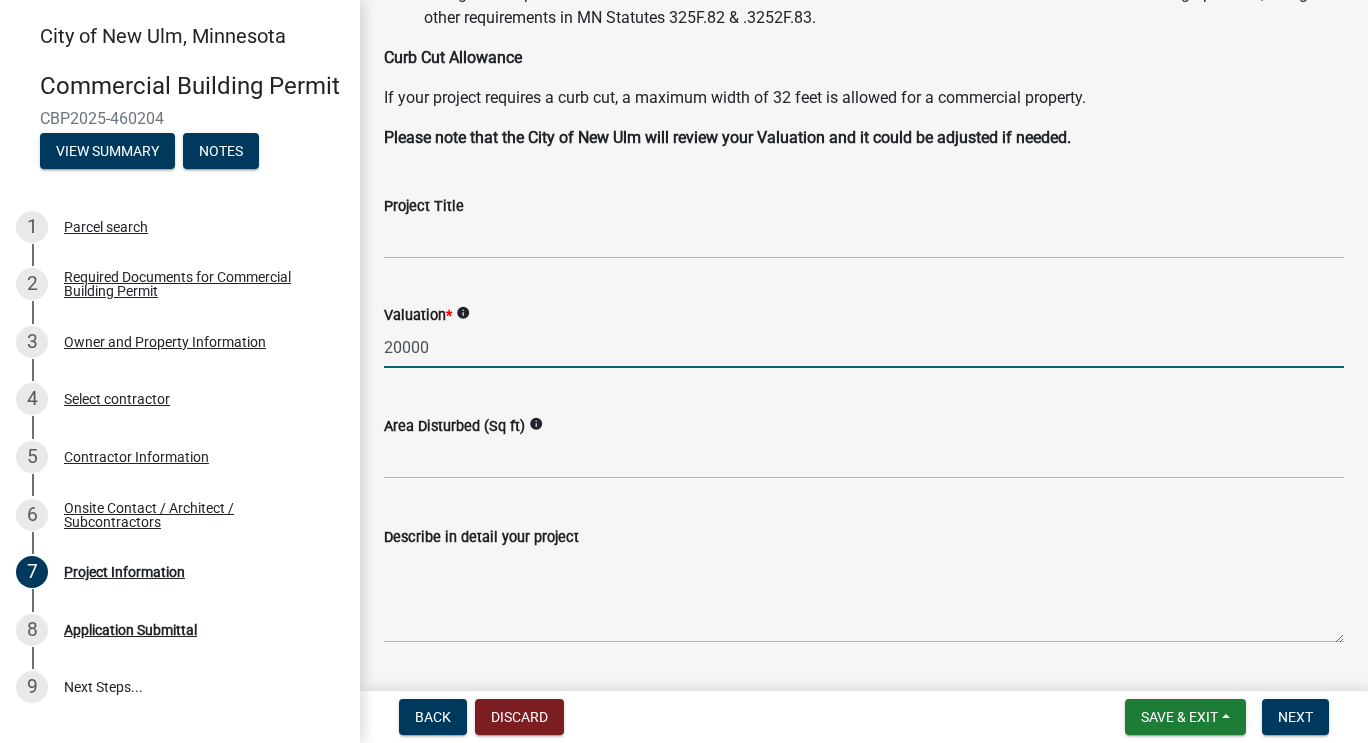 type on "20000" 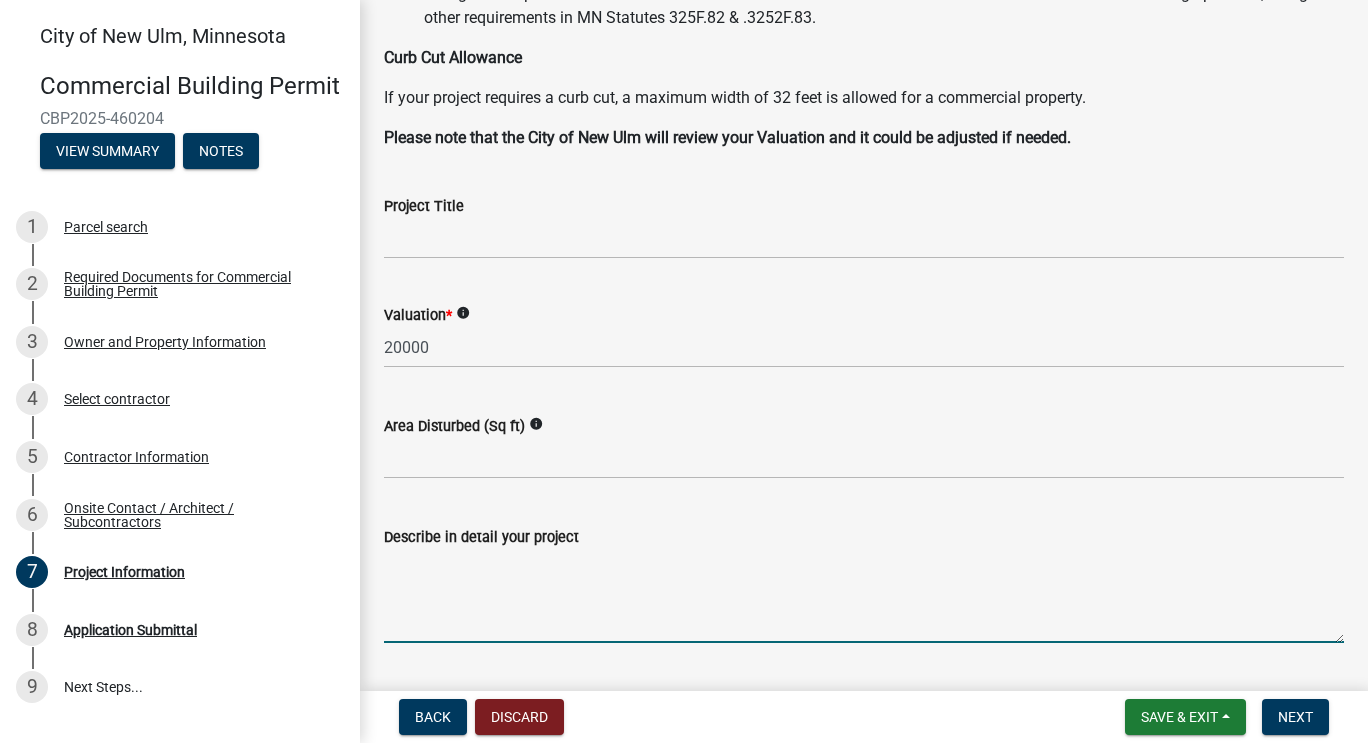 click on "Describe in detail your project" at bounding box center [864, 596] 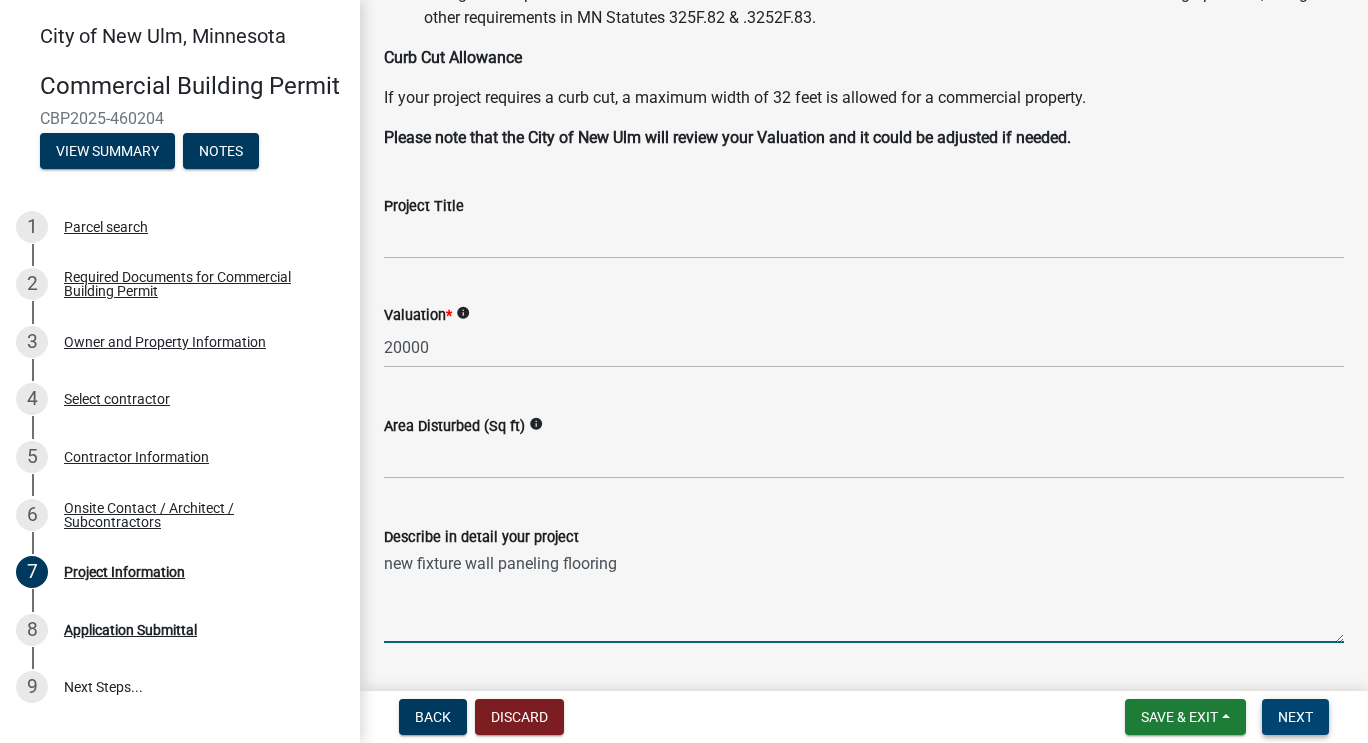 type on "new fixture wall paneling flooring" 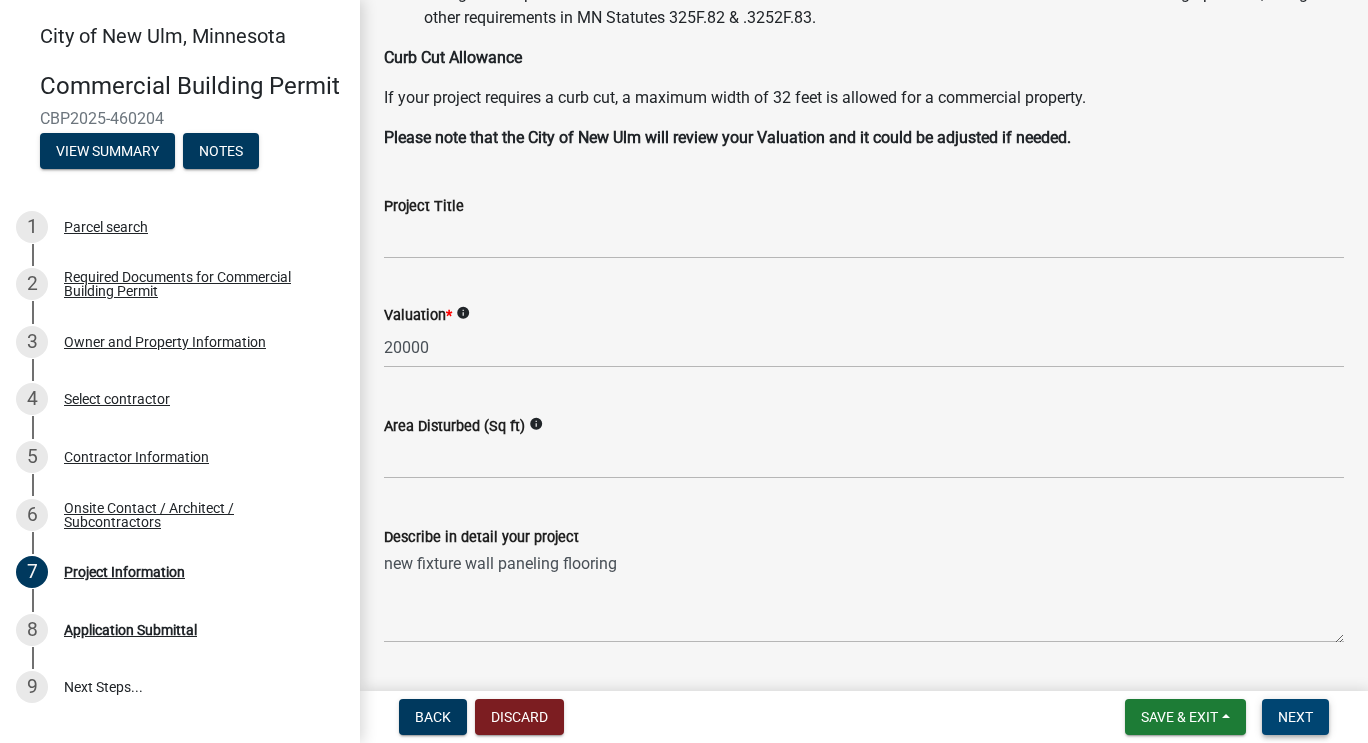 click on "Next" at bounding box center [1295, 717] 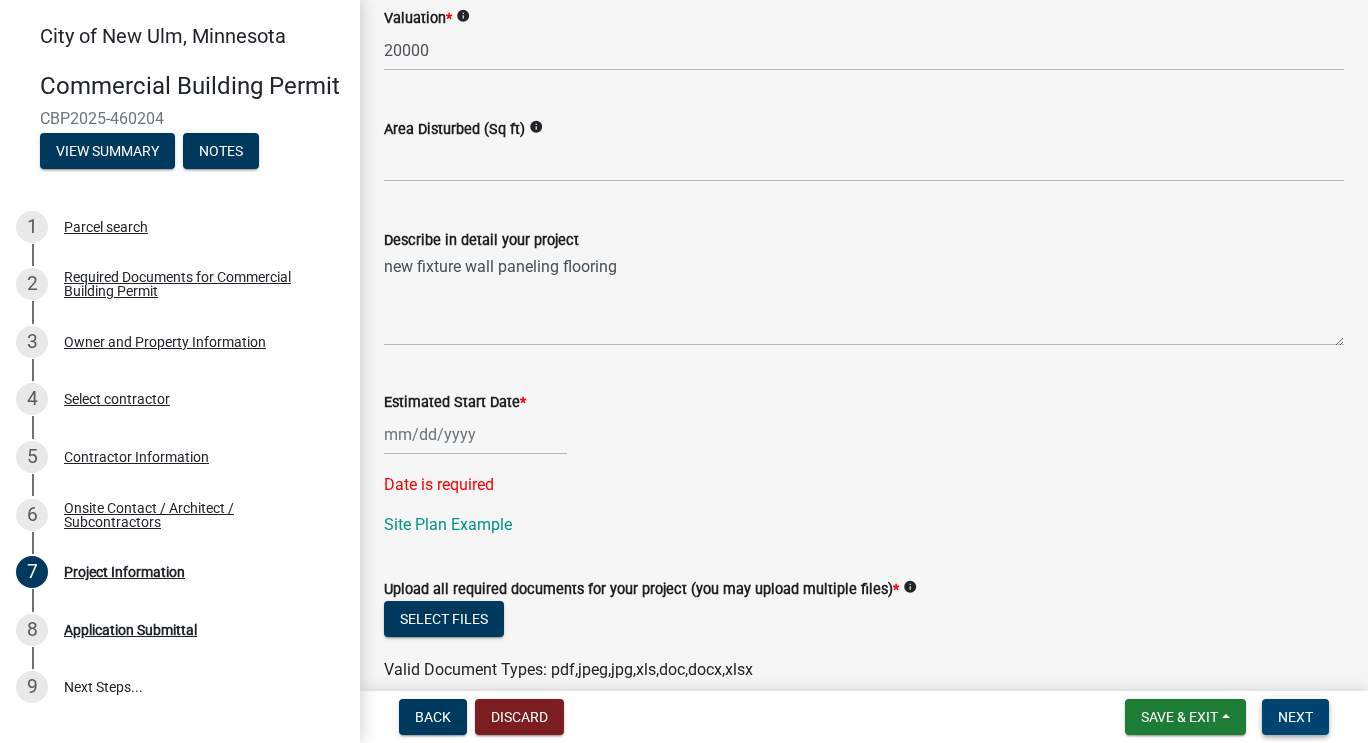 scroll, scrollTop: 800, scrollLeft: 0, axis: vertical 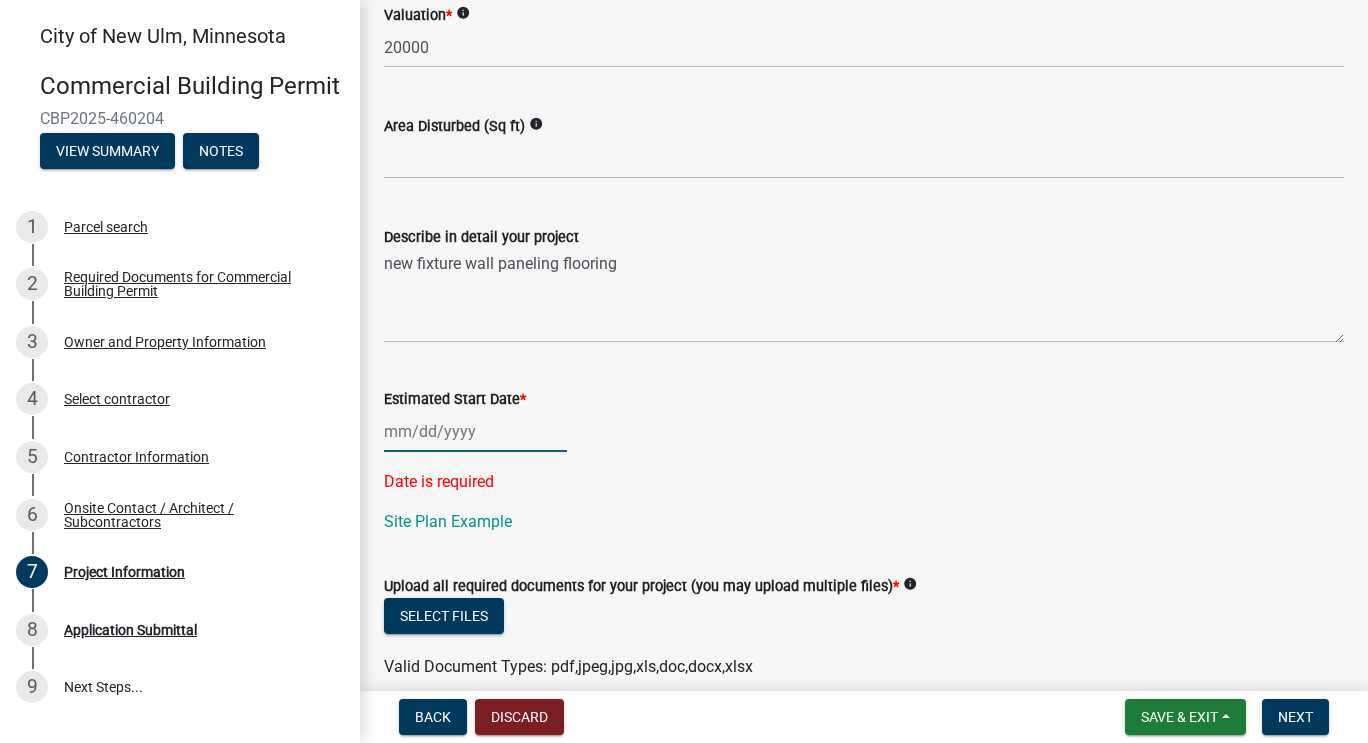 click 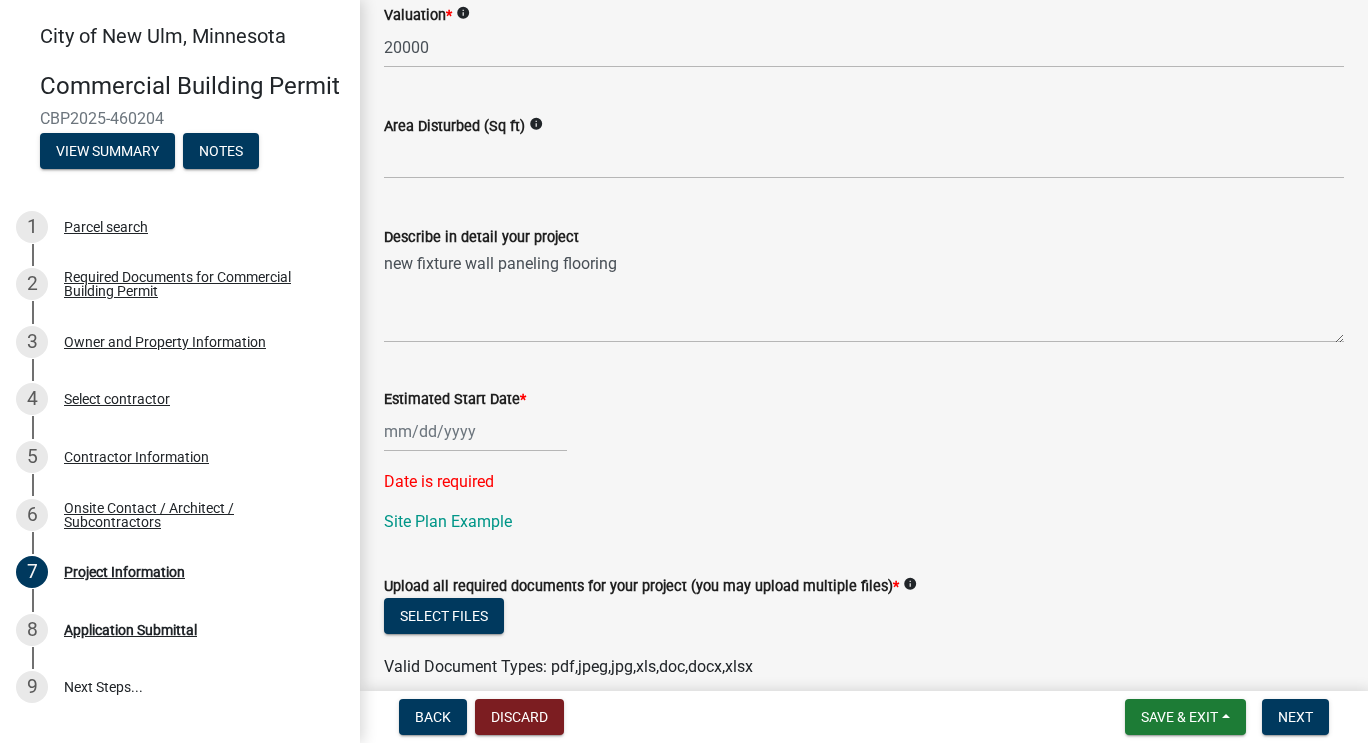 select on "8" 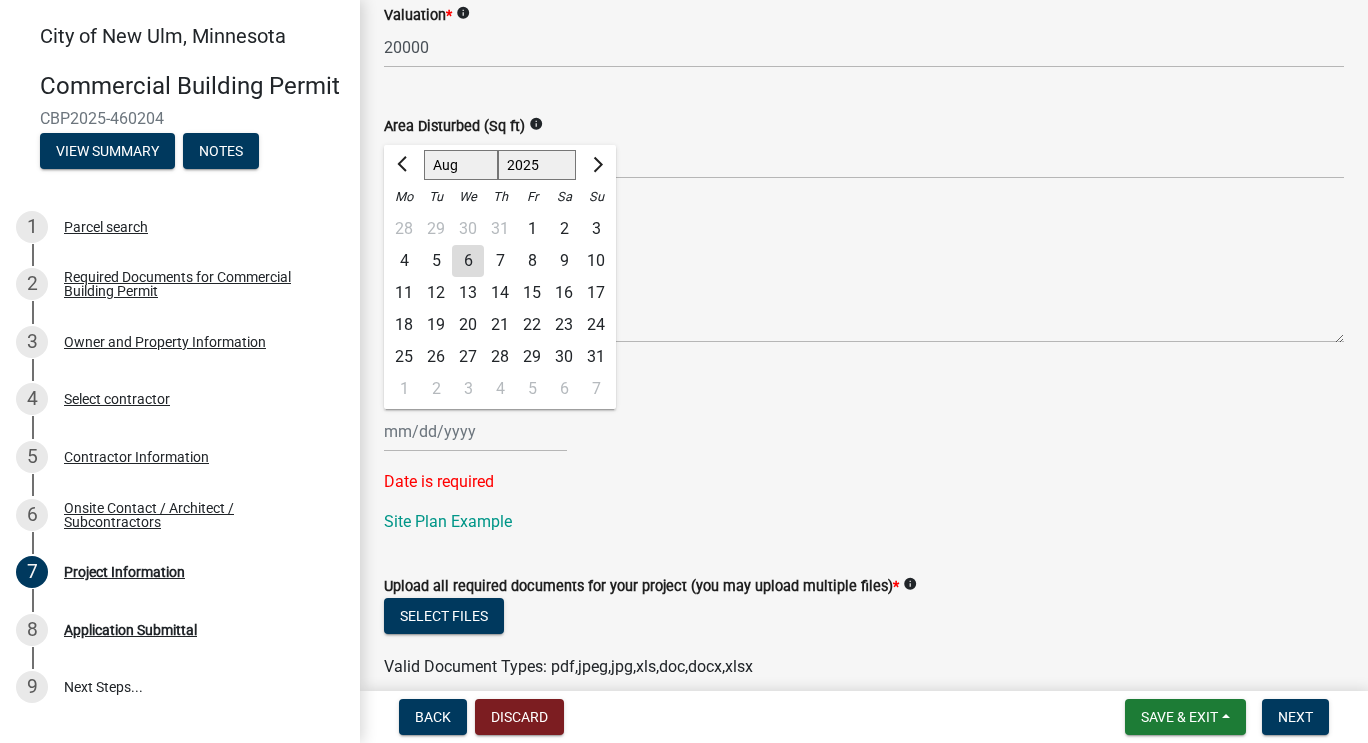click on "6" 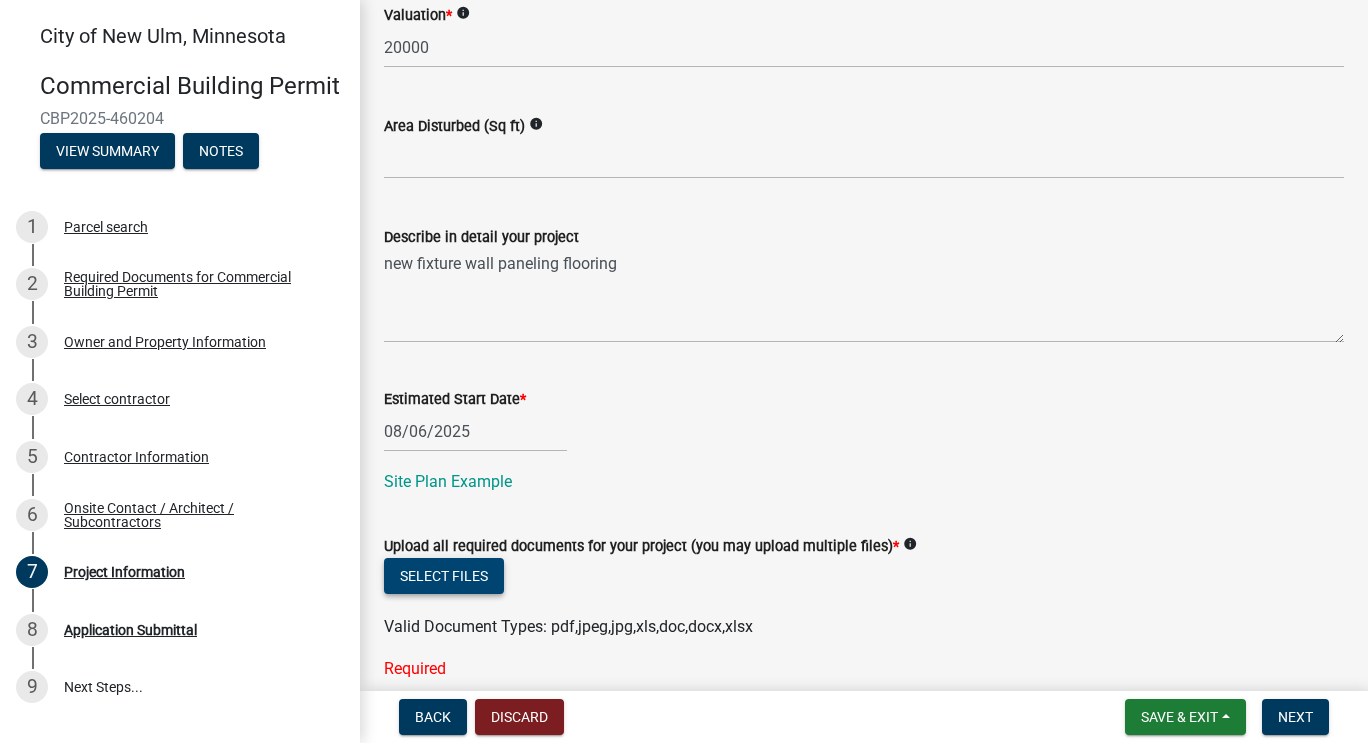 click on "Select files" 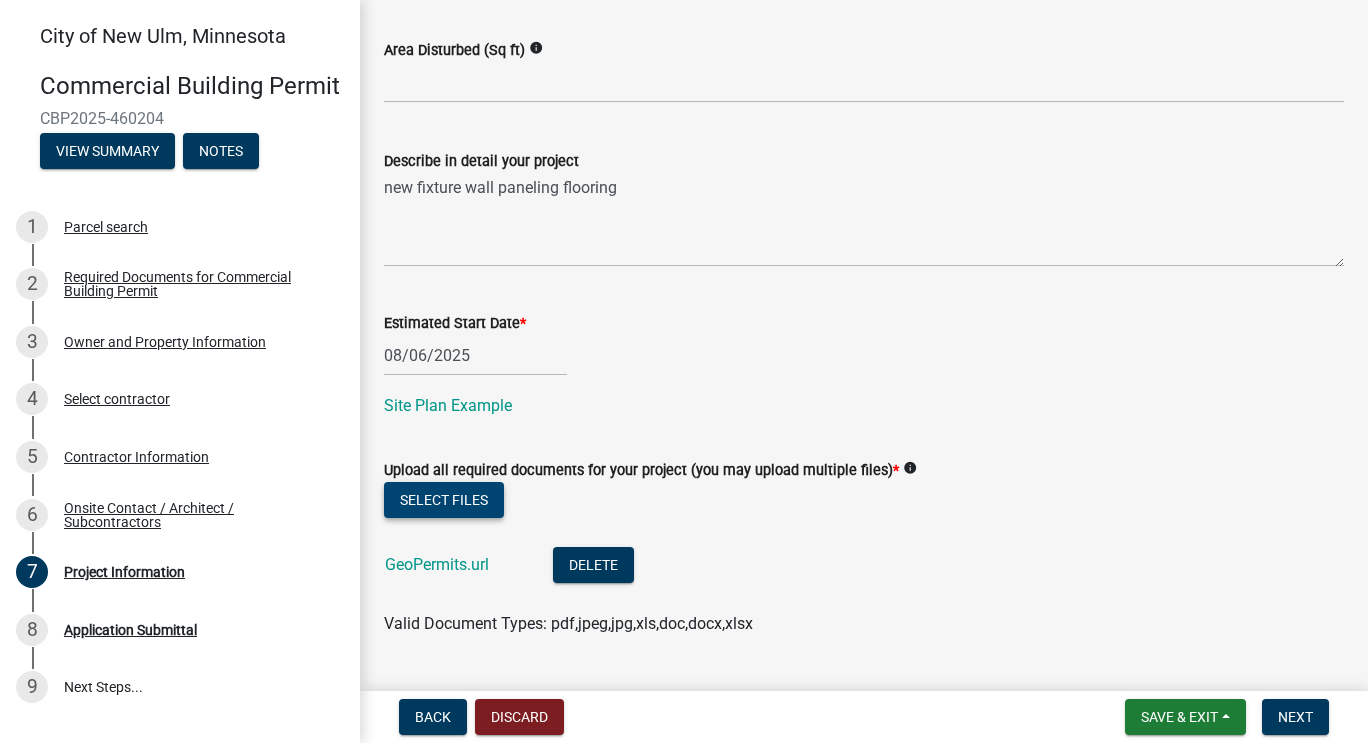 scroll, scrollTop: 925, scrollLeft: 0, axis: vertical 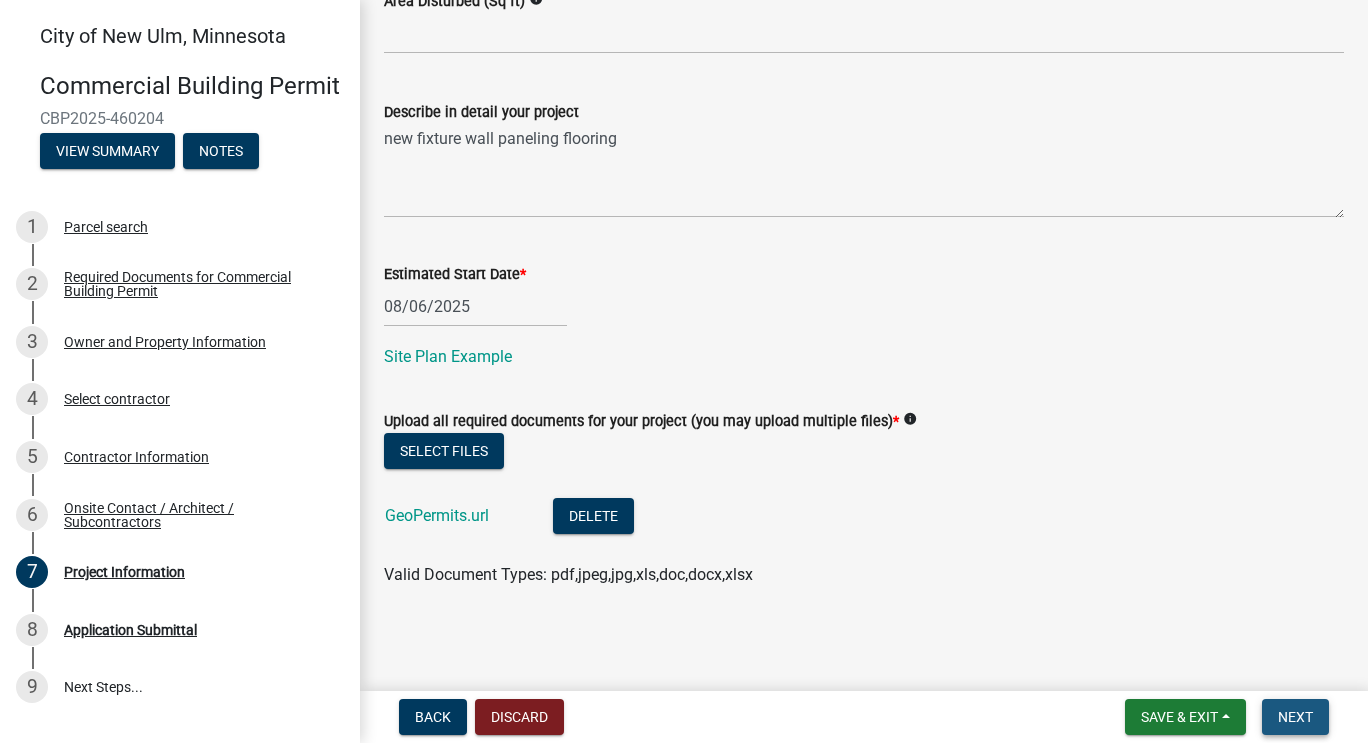 click on "Next" at bounding box center (1295, 717) 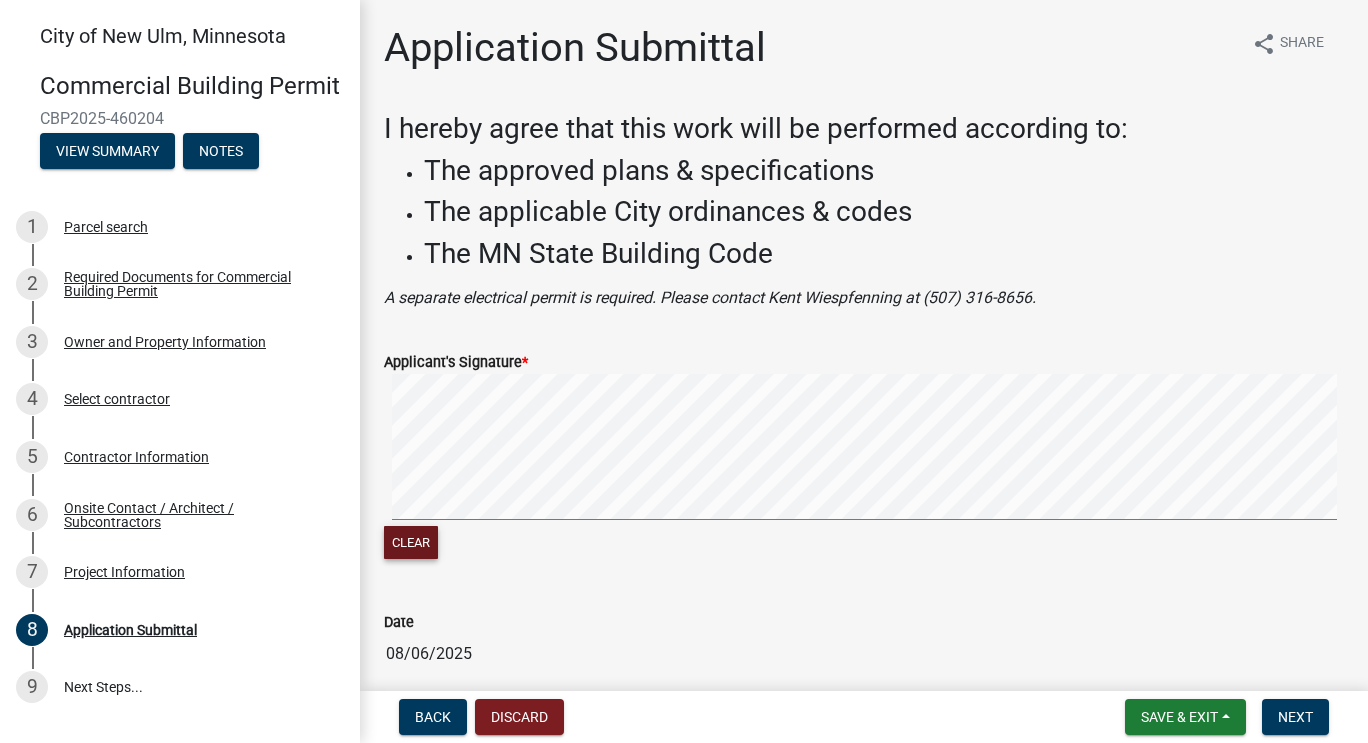 click on "Clear" 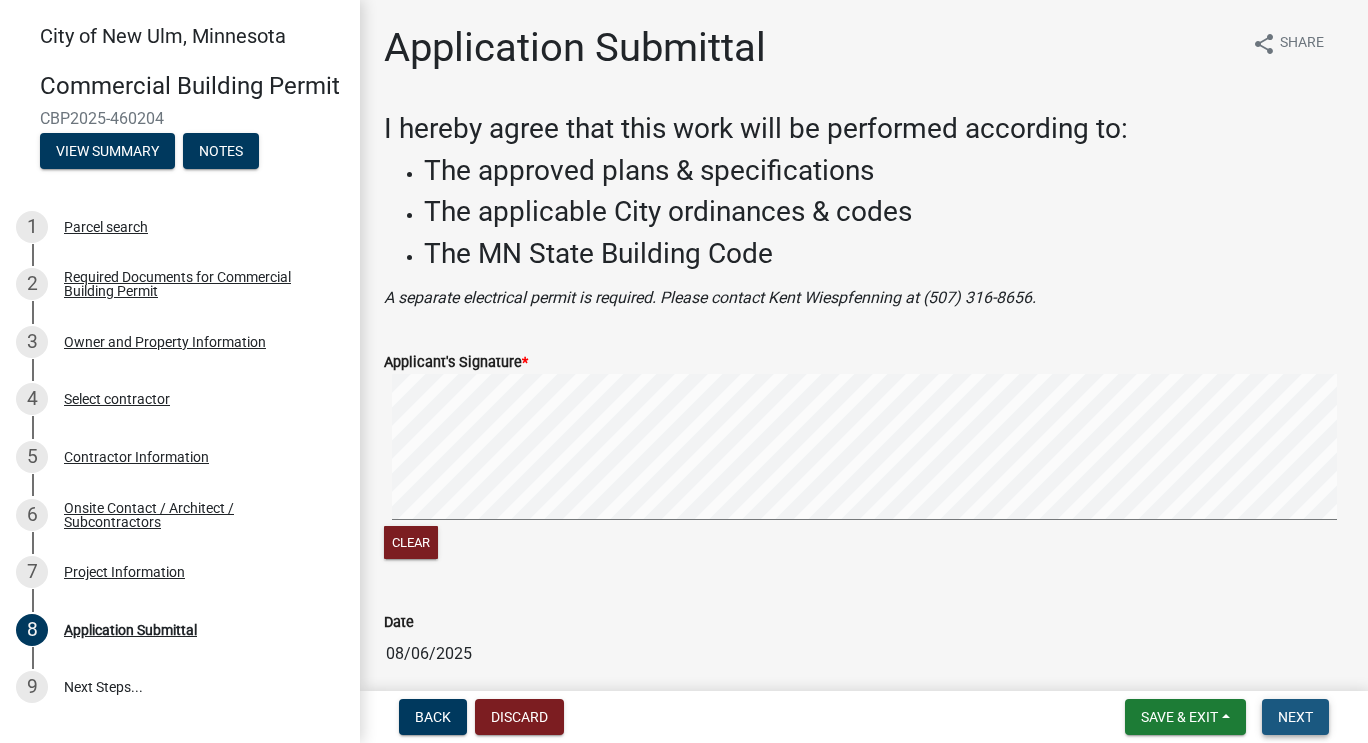 click on "Next" at bounding box center (1295, 717) 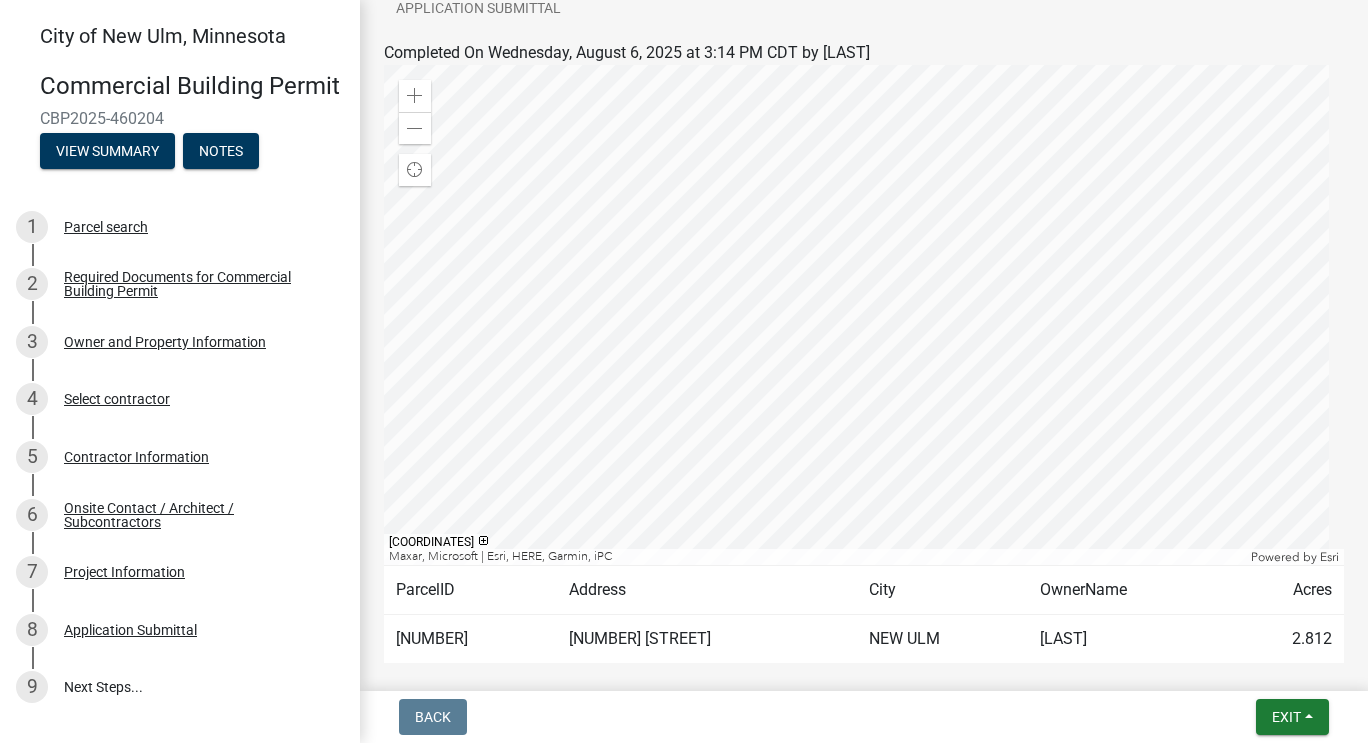scroll, scrollTop: 398, scrollLeft: 0, axis: vertical 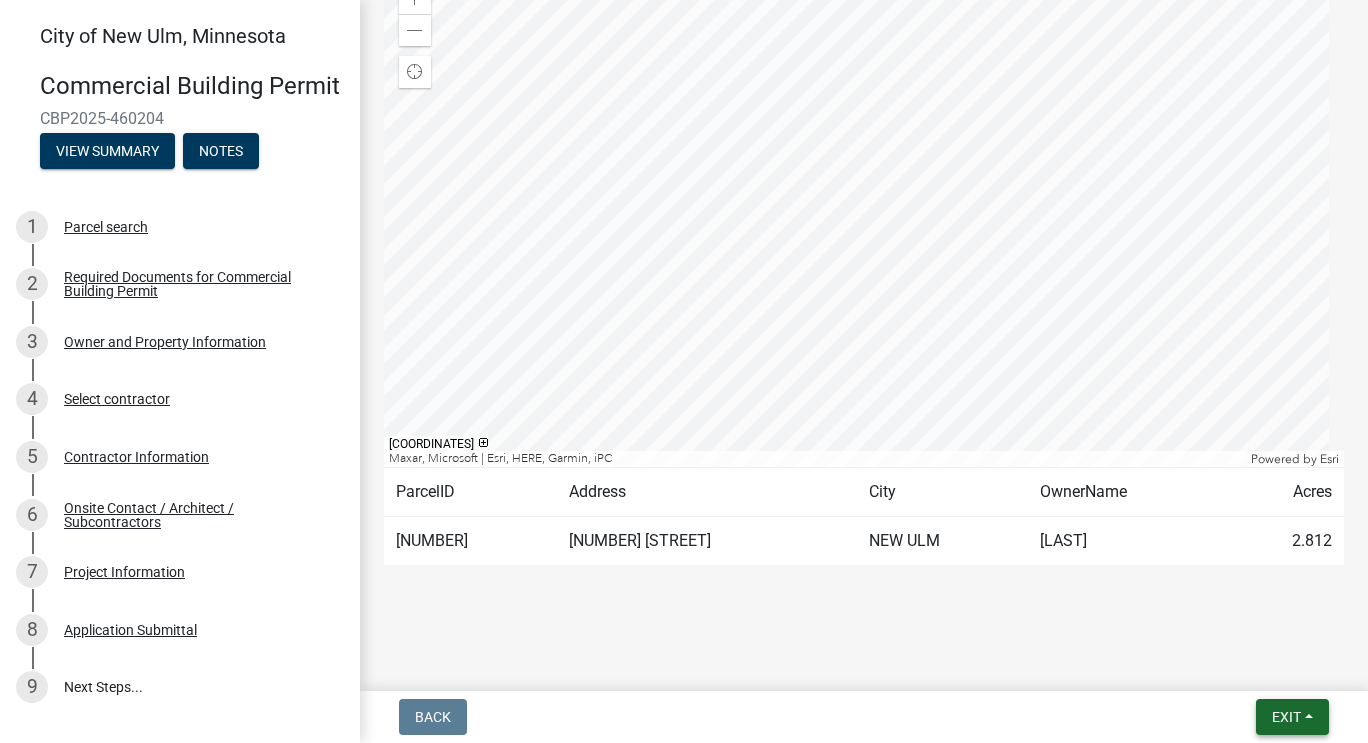 click on "Exit" at bounding box center (1286, 717) 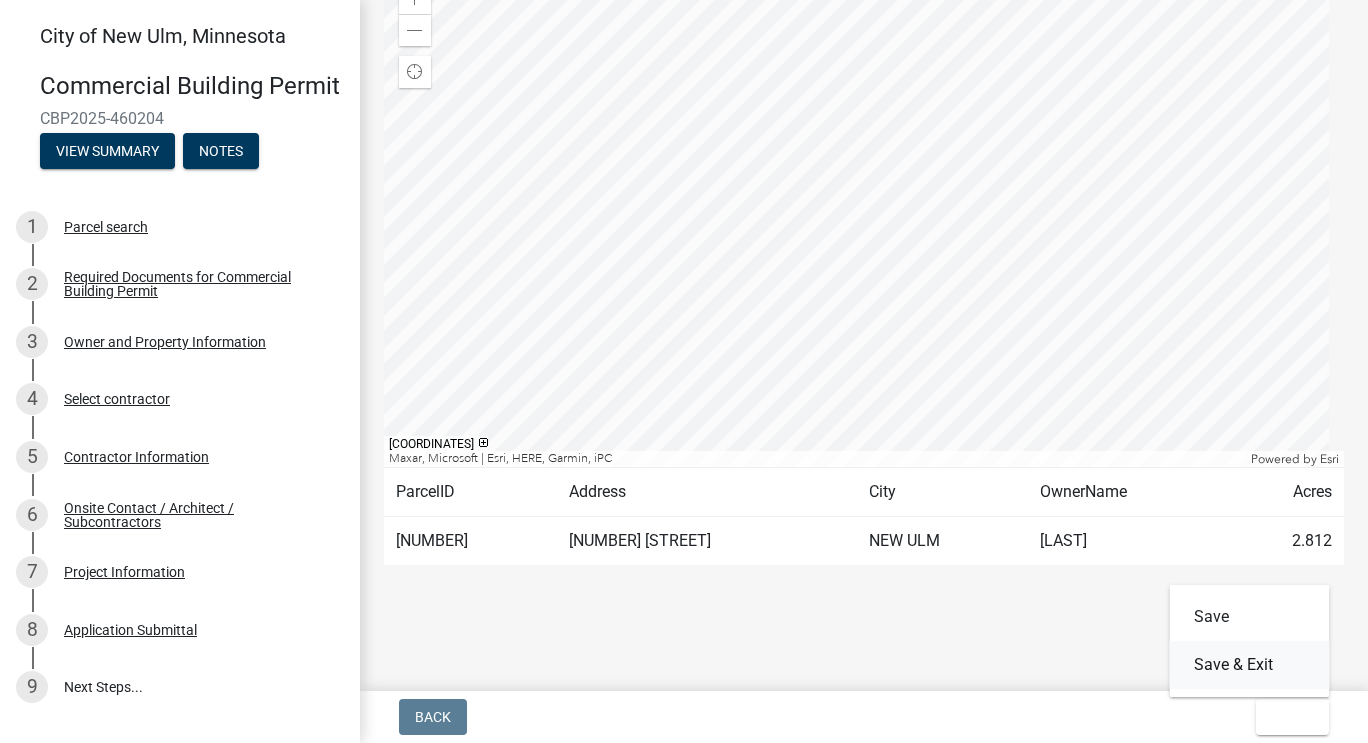 click on "Save & Exit" at bounding box center [1250, 665] 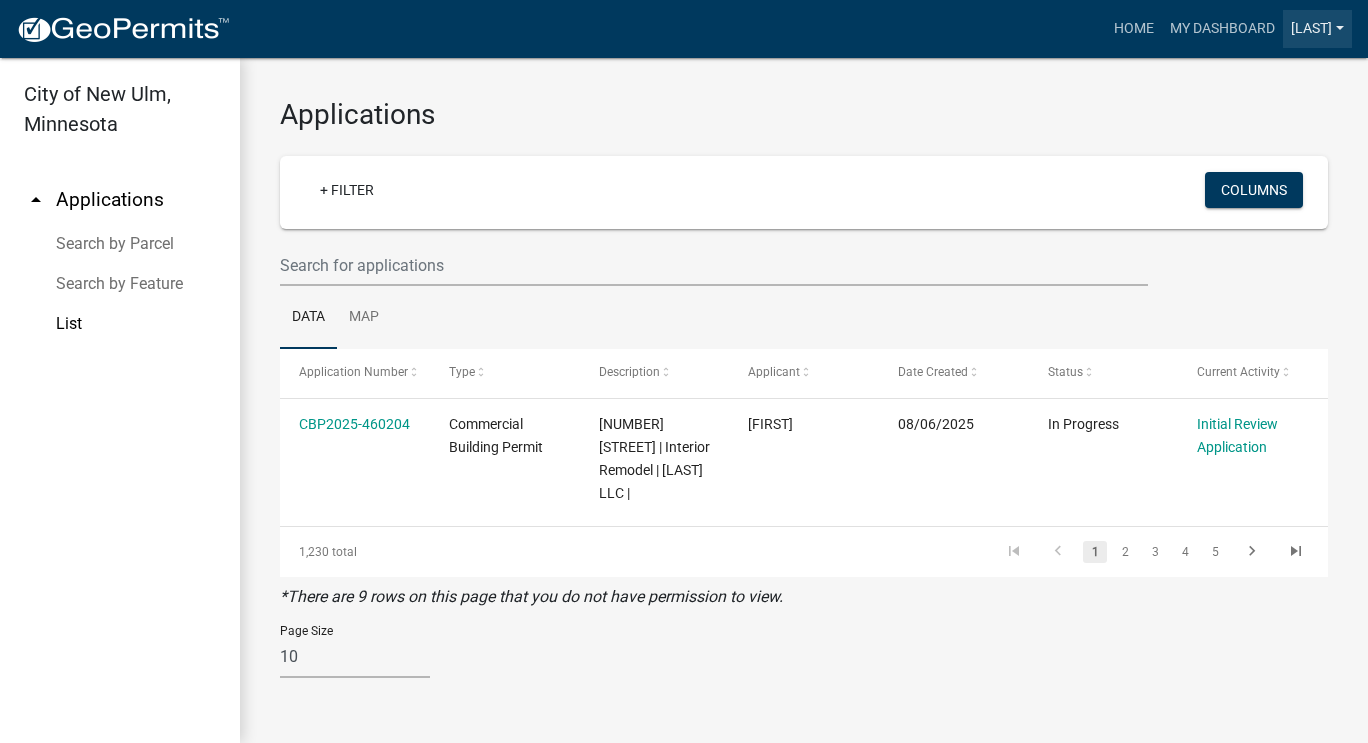 click on "[LAST]" at bounding box center (1317, 29) 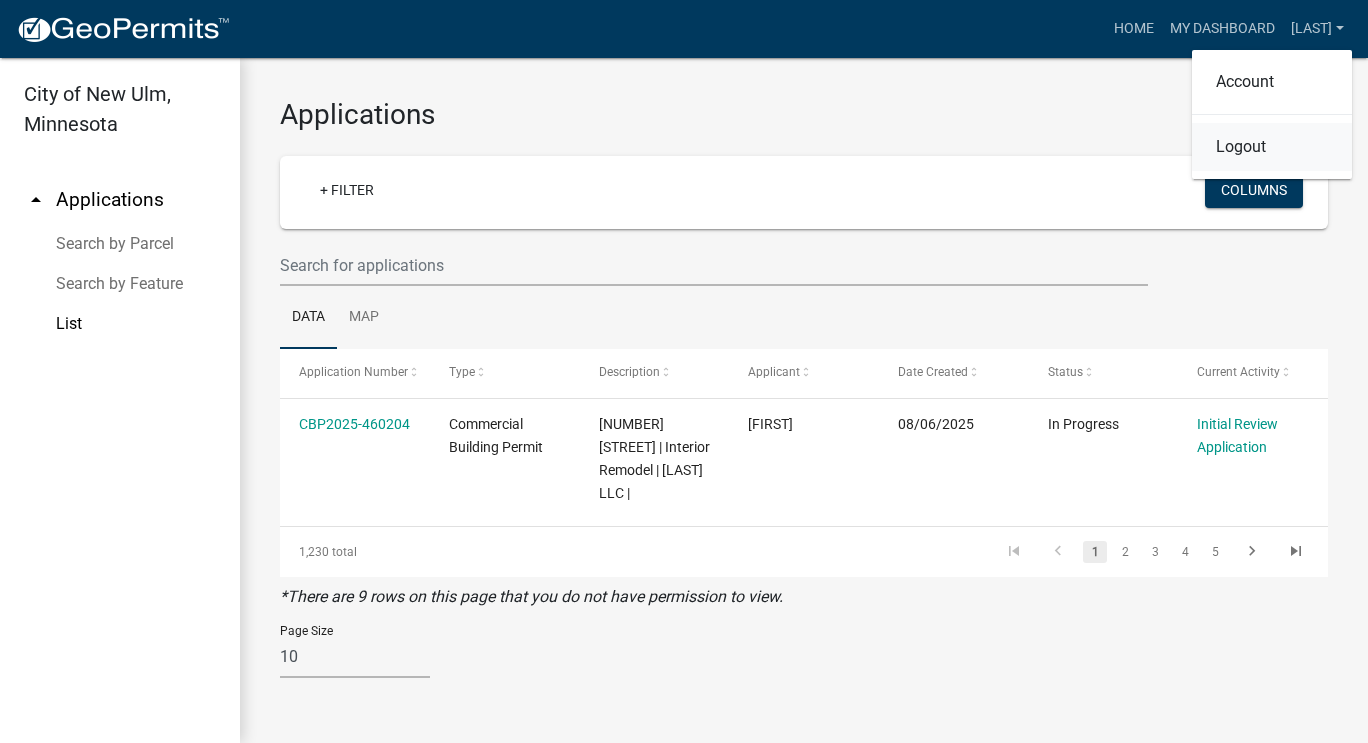 click on "Logout" at bounding box center (1272, 147) 